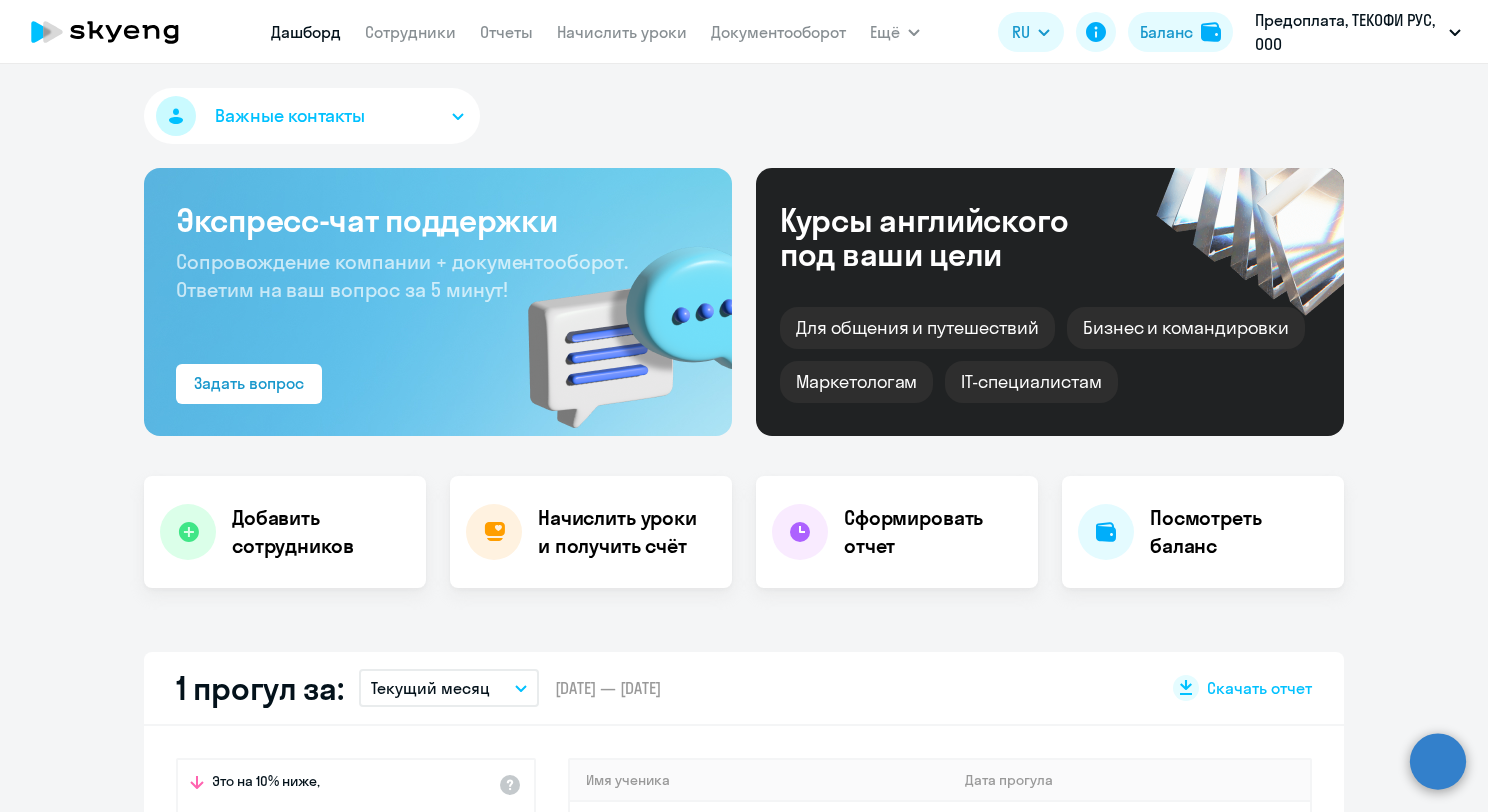 scroll, scrollTop: 0, scrollLeft: 0, axis: both 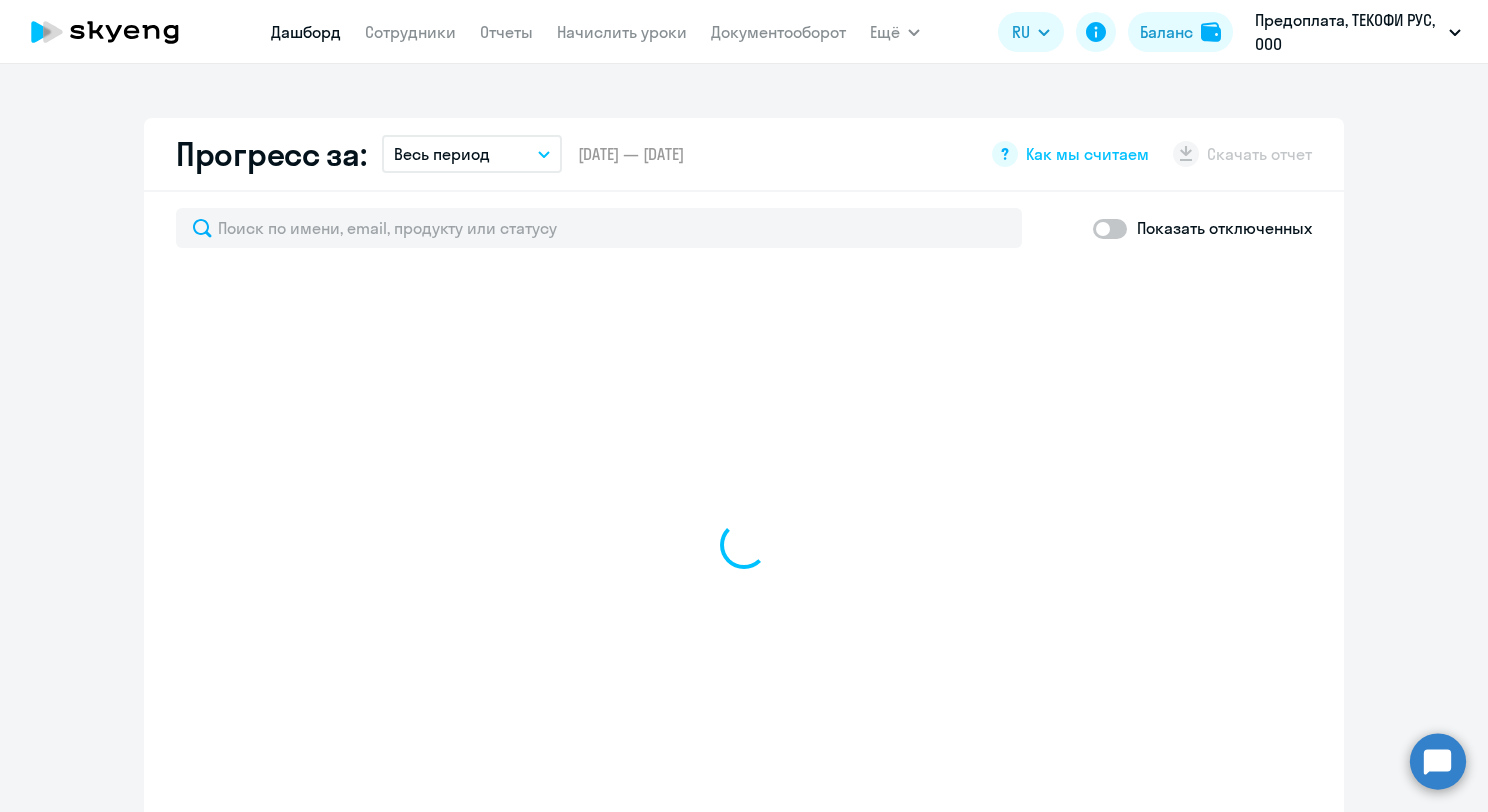 select on "30" 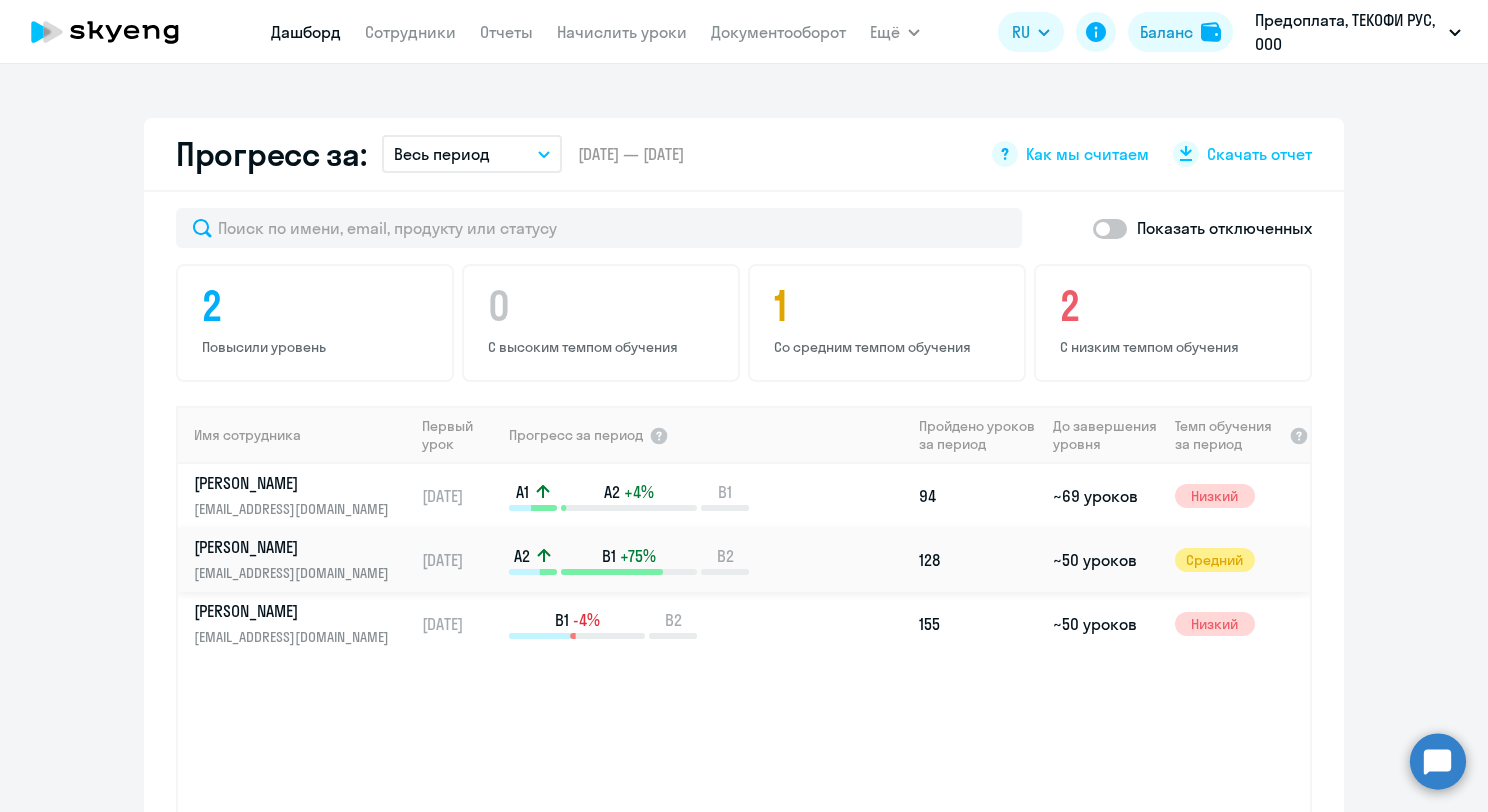 click on "[PERSON_NAME] [PERSON_NAME][EMAIL_ADDRESS][DOMAIN_NAME]" 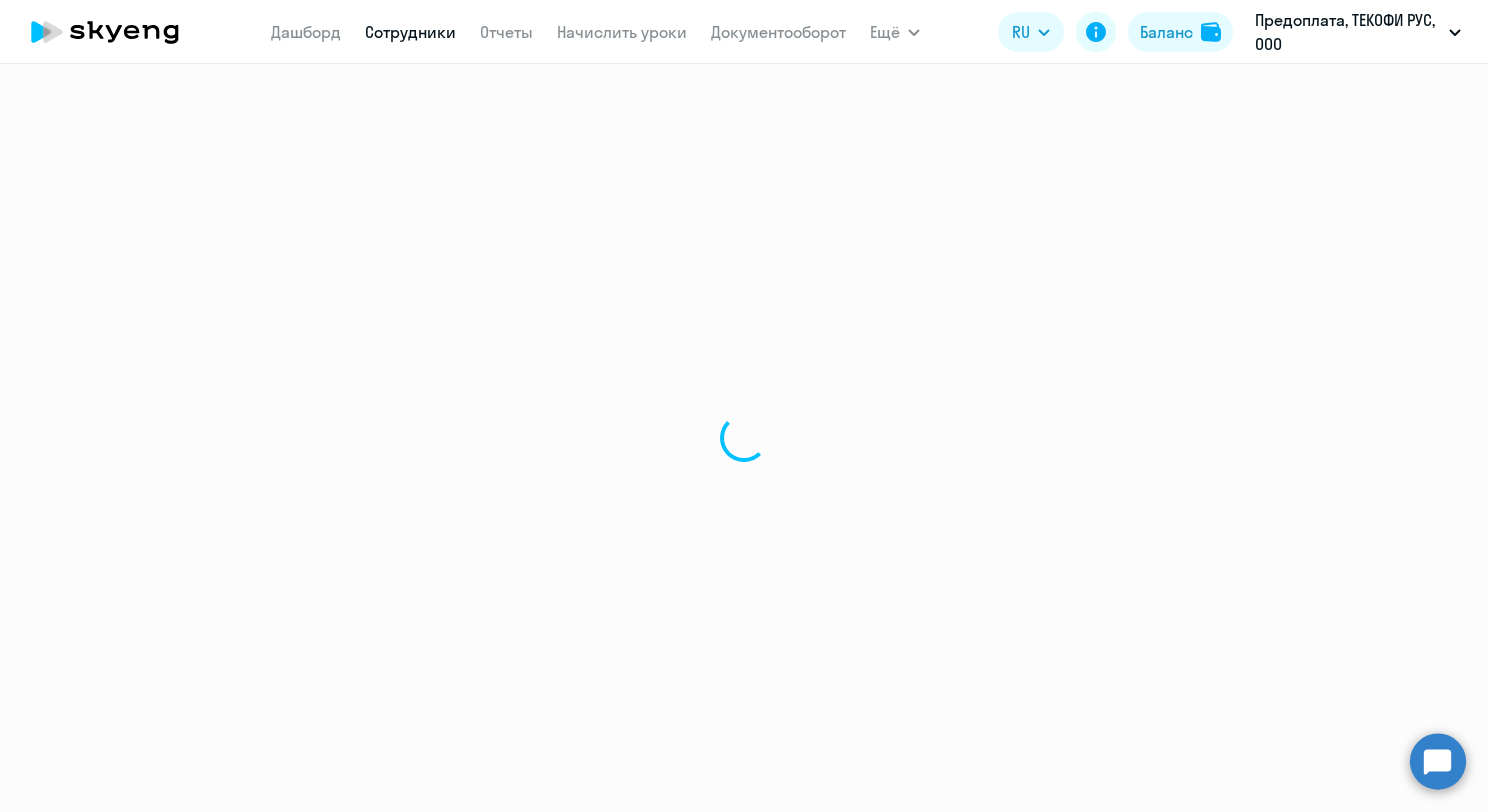 scroll, scrollTop: 0, scrollLeft: 0, axis: both 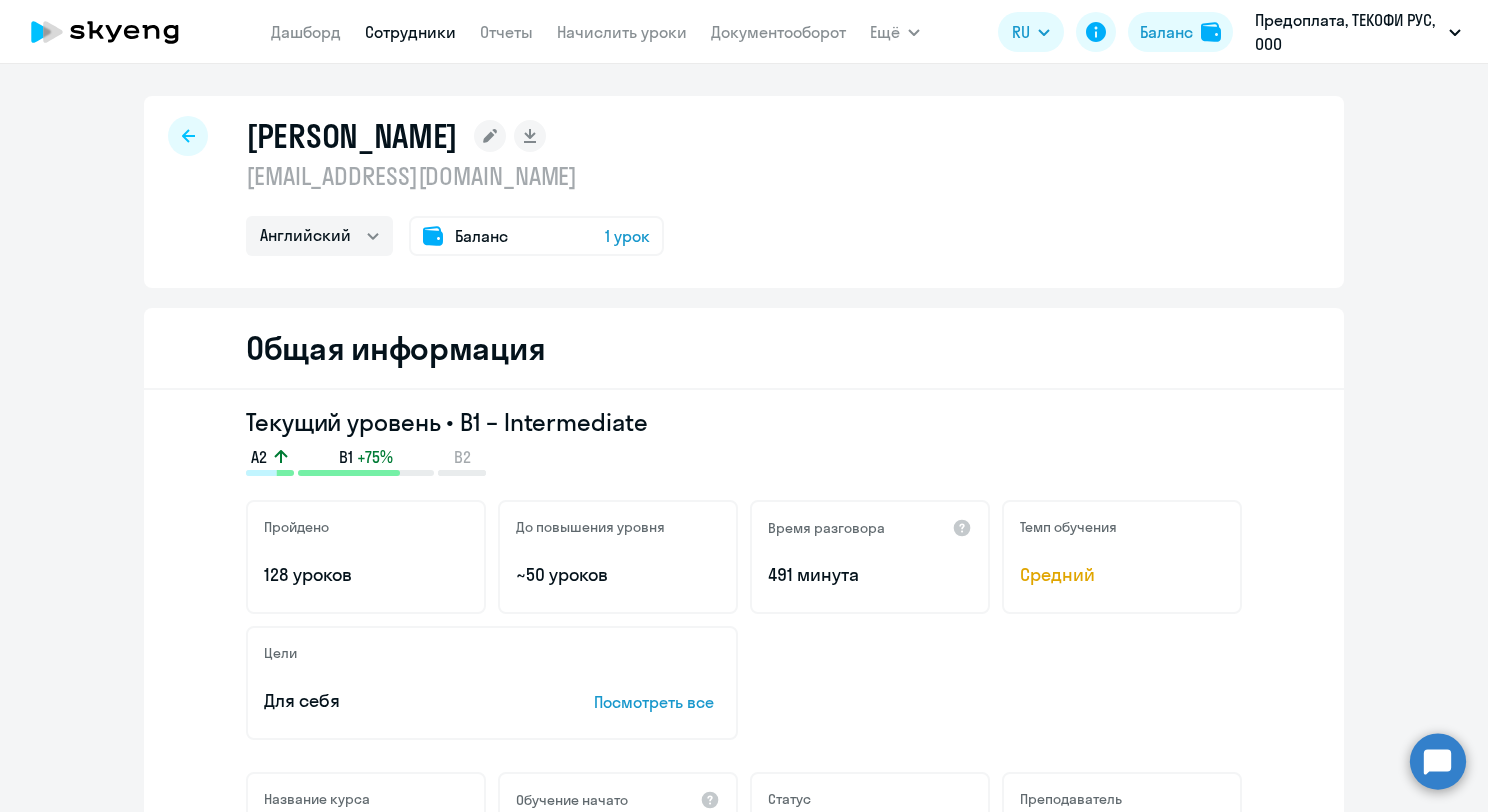 click 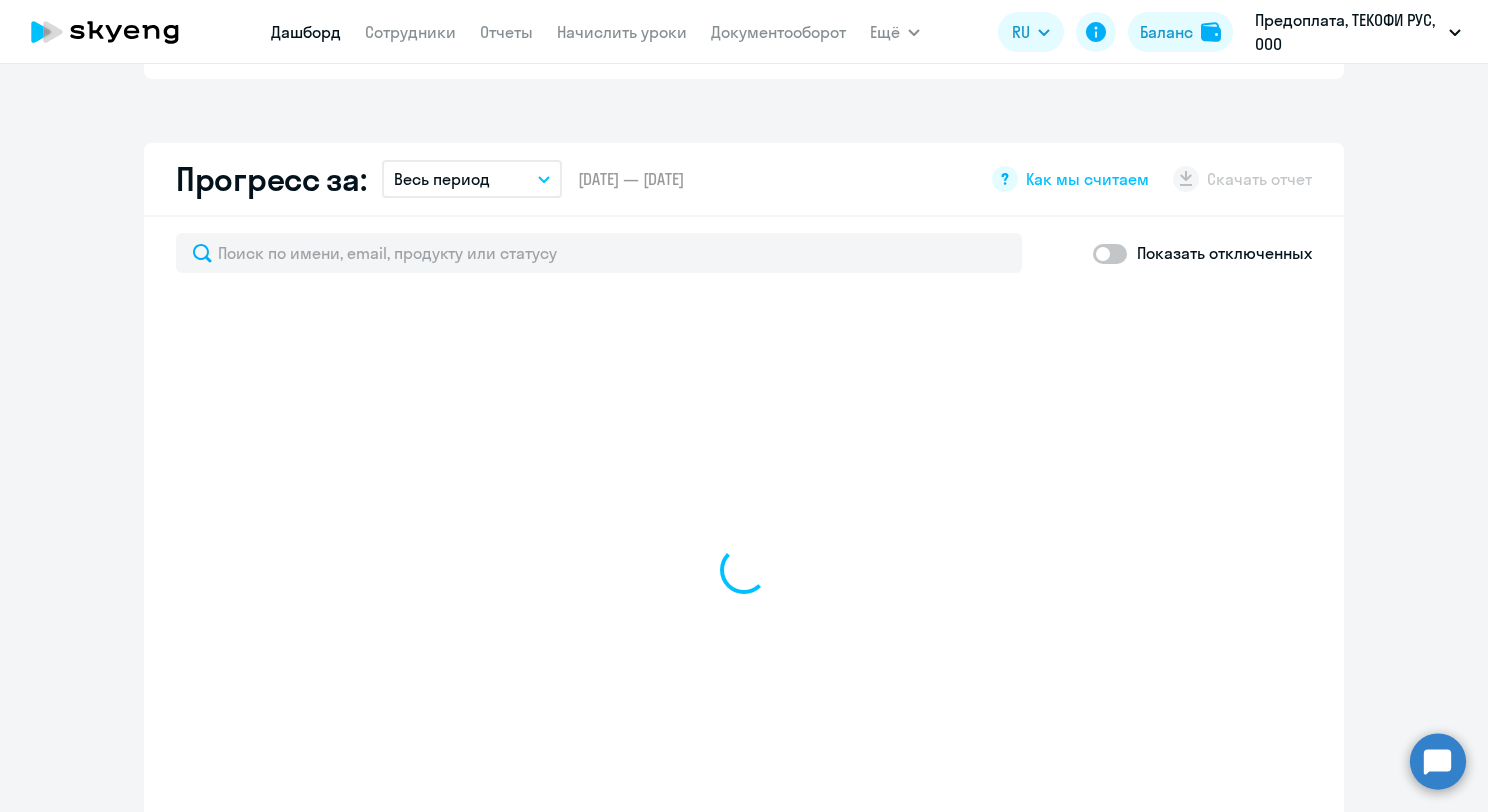 scroll, scrollTop: 1100, scrollLeft: 0, axis: vertical 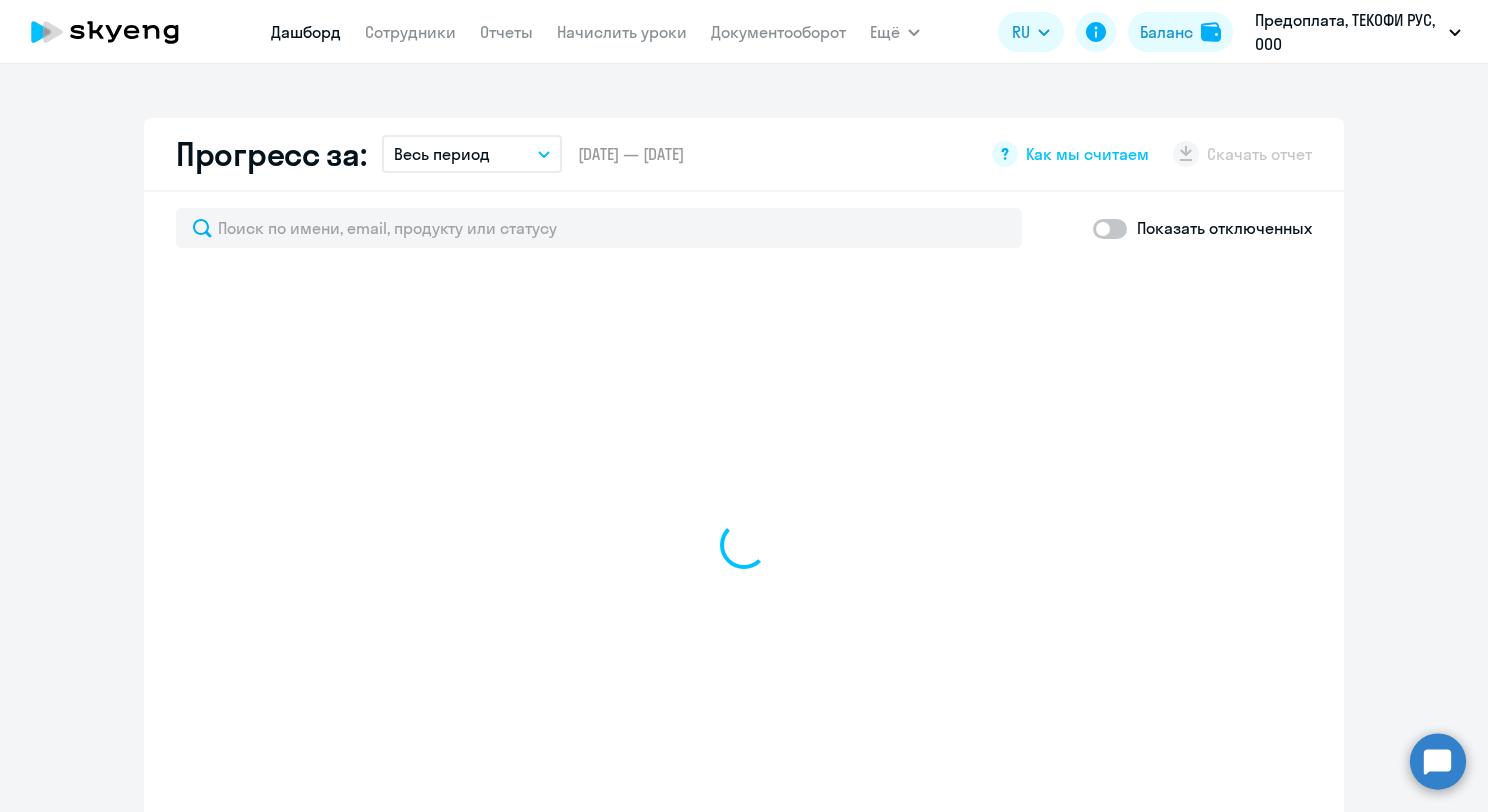 select on "30" 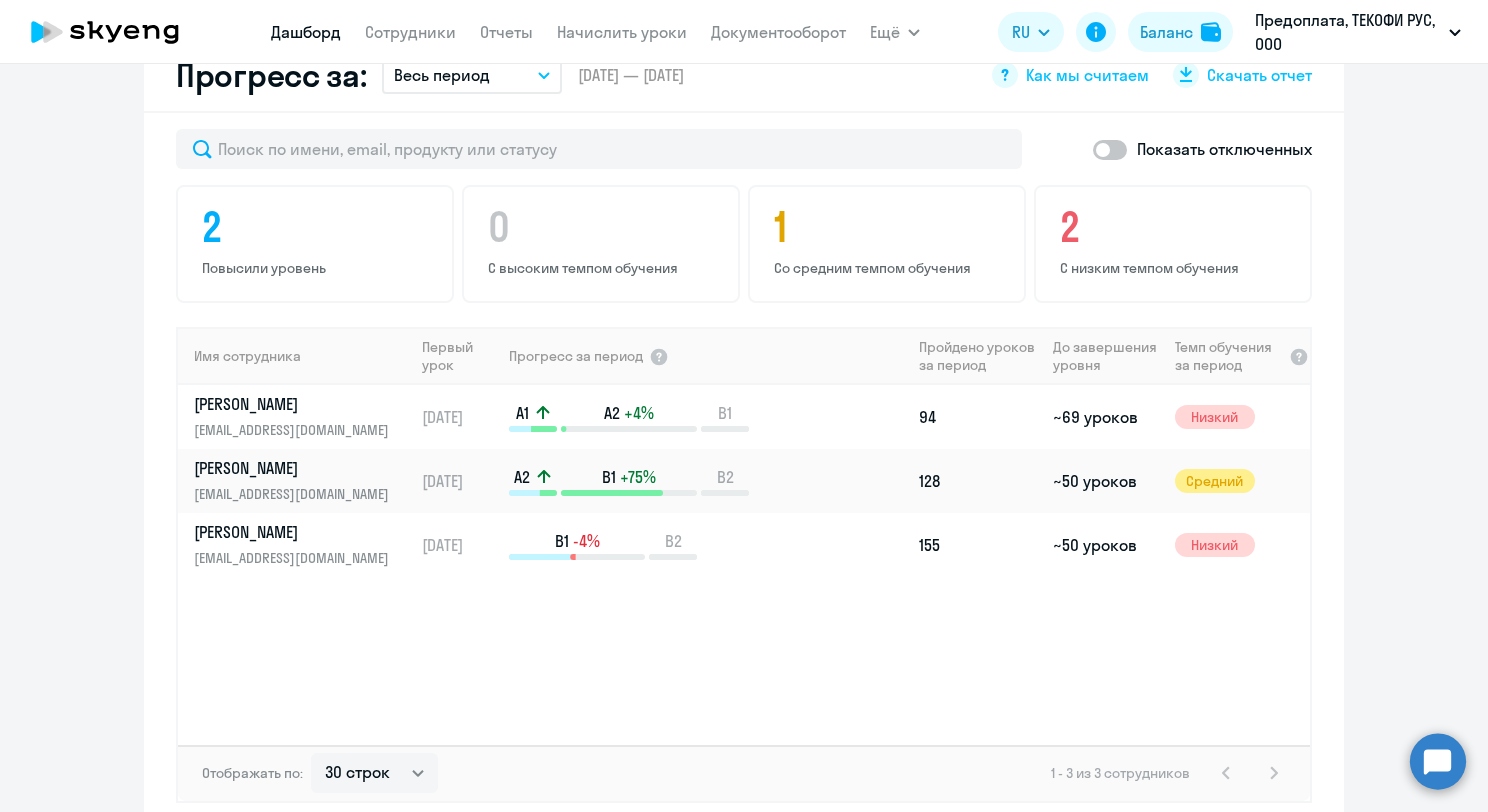 scroll, scrollTop: 1300, scrollLeft: 0, axis: vertical 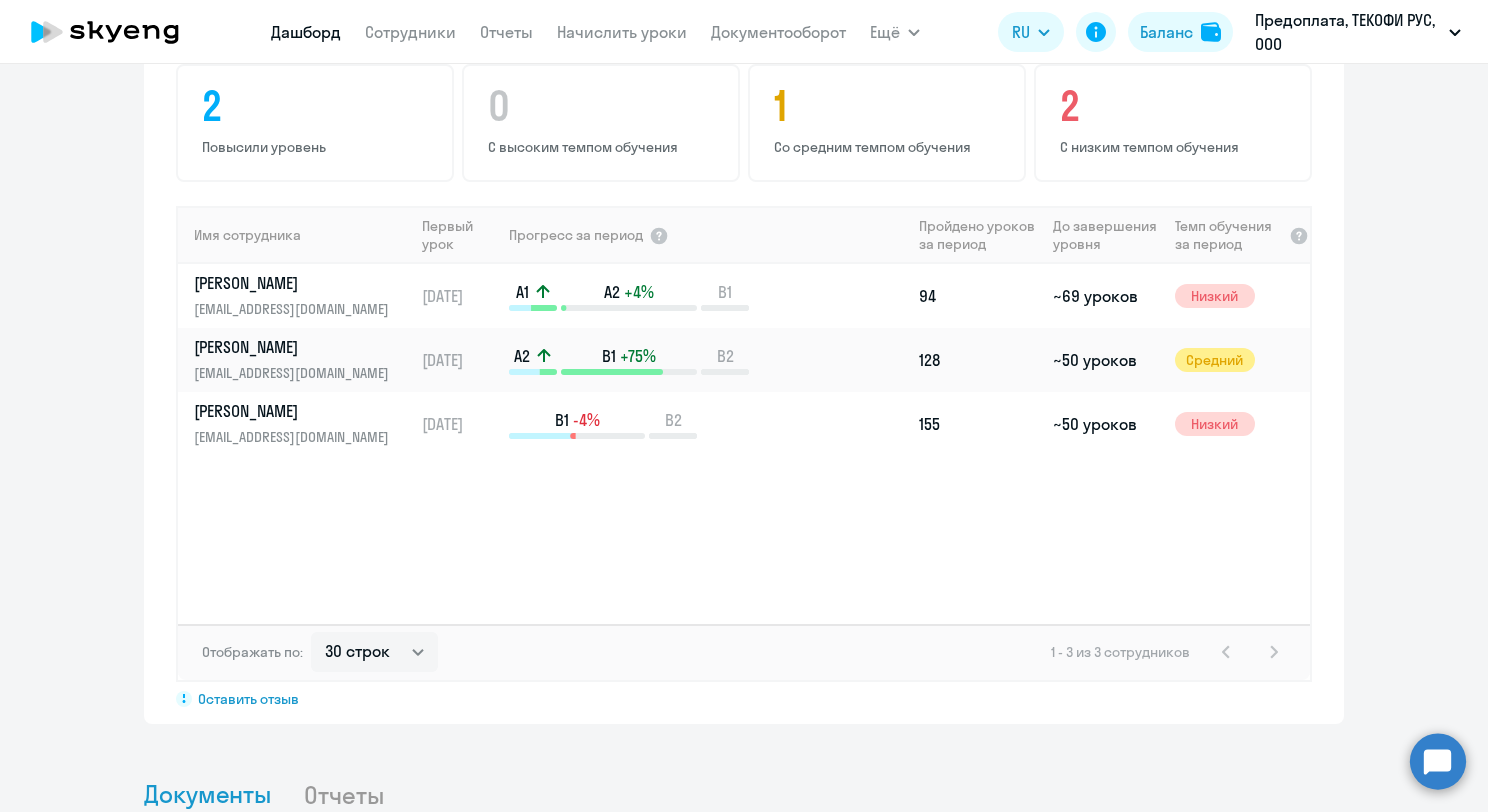 click on "Прогресс за:  Весь период
–  [DATE] — [DATE]
Как мы считаем
Скачать отчет
Показать отключенных 2 Повысили уровень
0 С высоким темпом обучения
1 Со средним темпом обучения
2 С низким темпом обучения
Имя сотрудника   Первый урок  Прогресс за период
Пройдено уроков за период   До завершения уровня  Темп обучения за период
[PERSON_NAME] [EMAIL_ADDRESS][DOMAIN_NAME]  [DATE]   A1
A2   +4%  B1 94  ~69 уроков   Низкий  [PERSON_NAME] [EMAIL_ADDRESS][DOMAIN_NAME]  [DATE]   A2
B1   +75%  B2 128  ~50 уроков   Средний  [PERSON_NAME] [EMAIL_ADDRESS][DOMAIN_NAME]  [DATE]   B1   -4%  B2 155  ~50 уроков   Низкий" 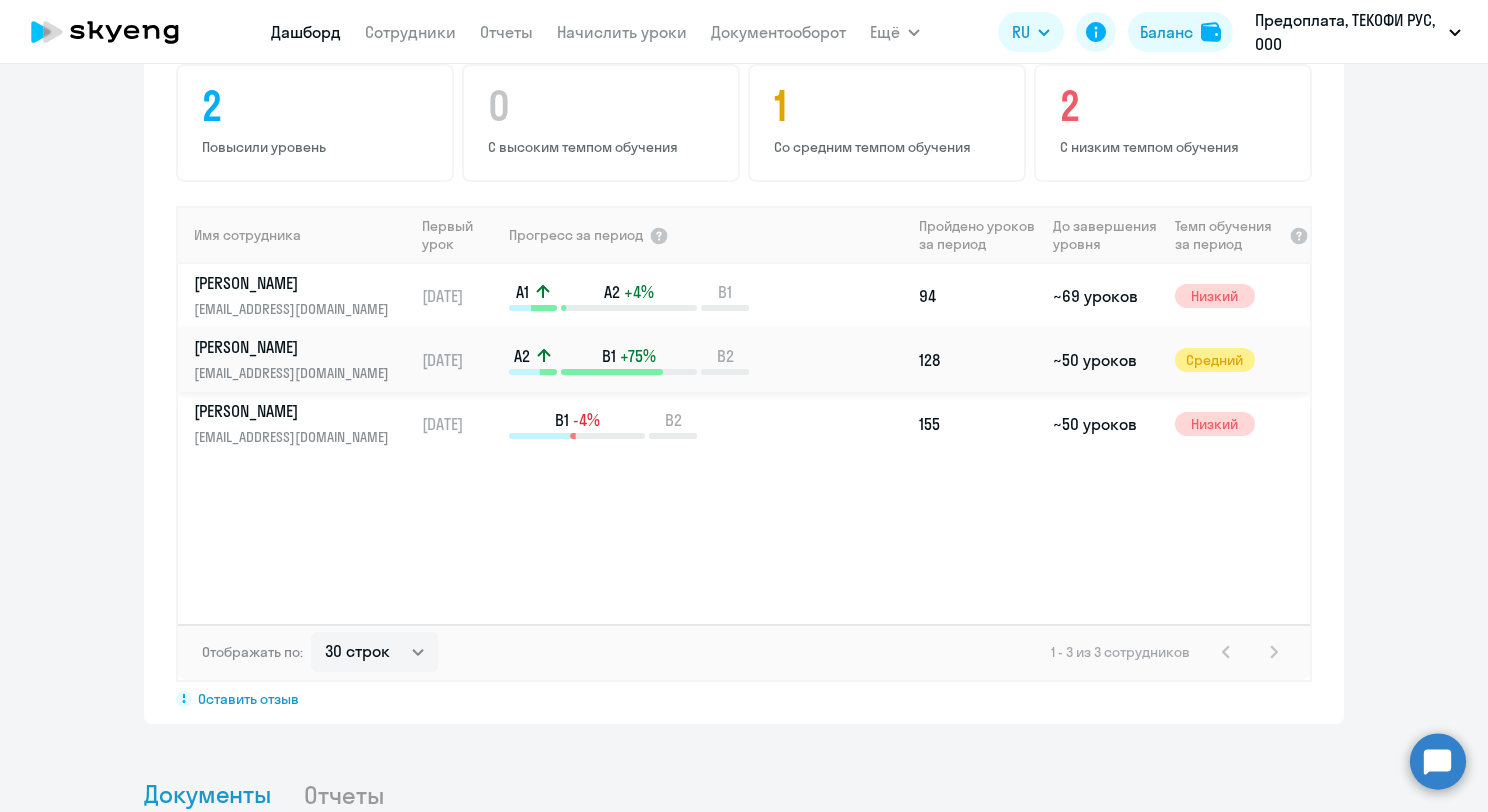 click on "[EMAIL_ADDRESS][DOMAIN_NAME]" 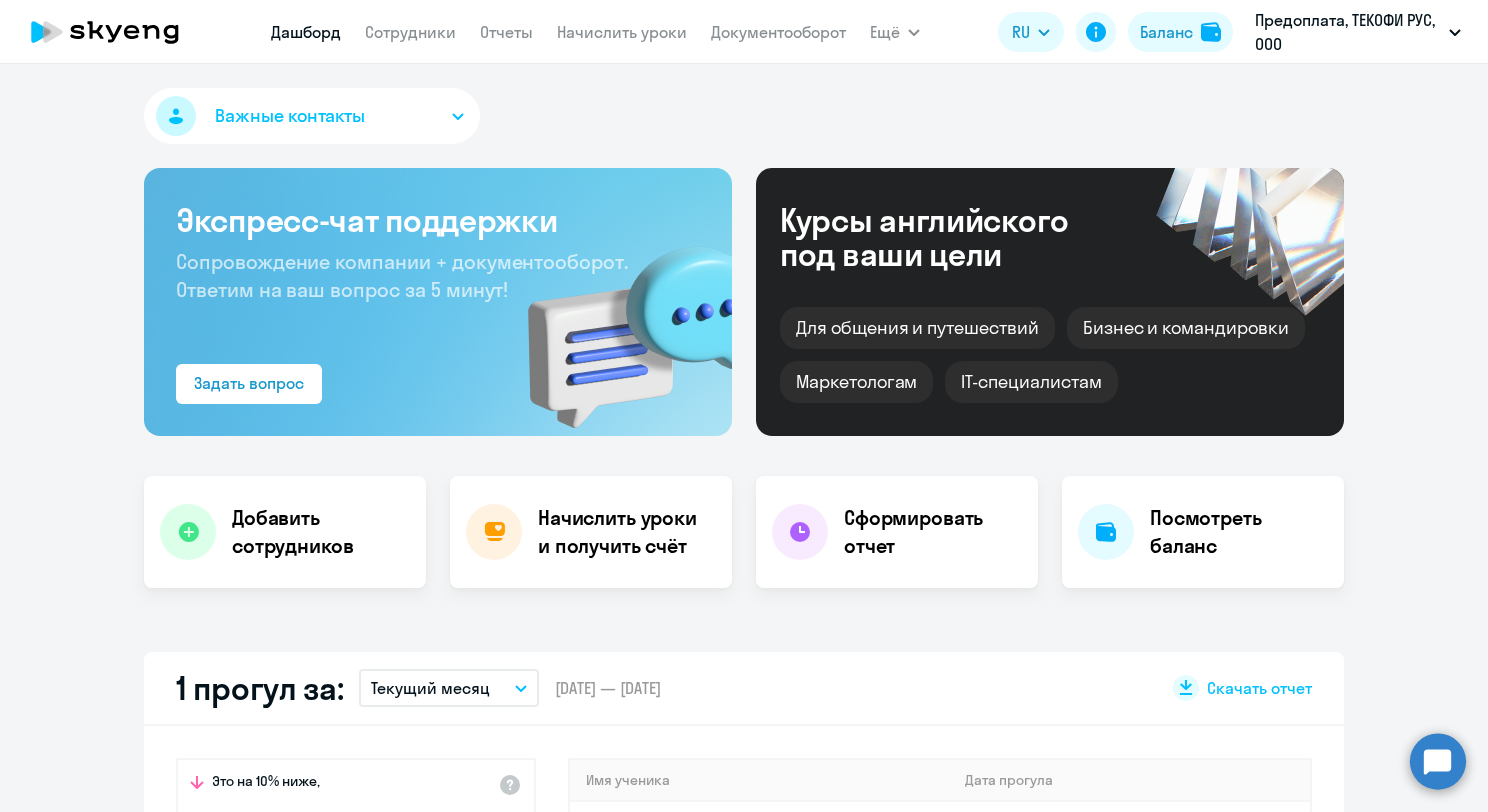 select on "english" 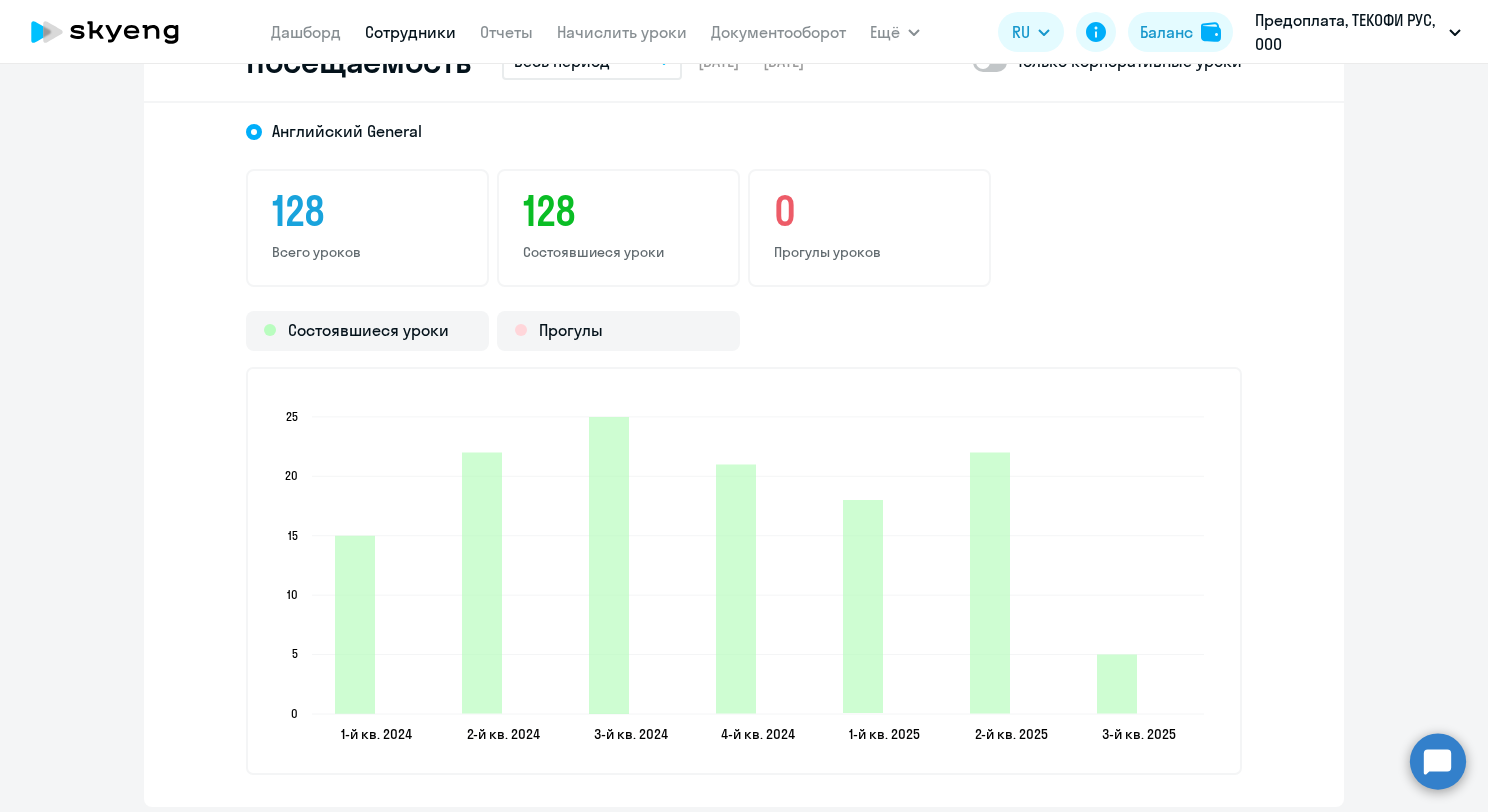 scroll, scrollTop: 2500, scrollLeft: 0, axis: vertical 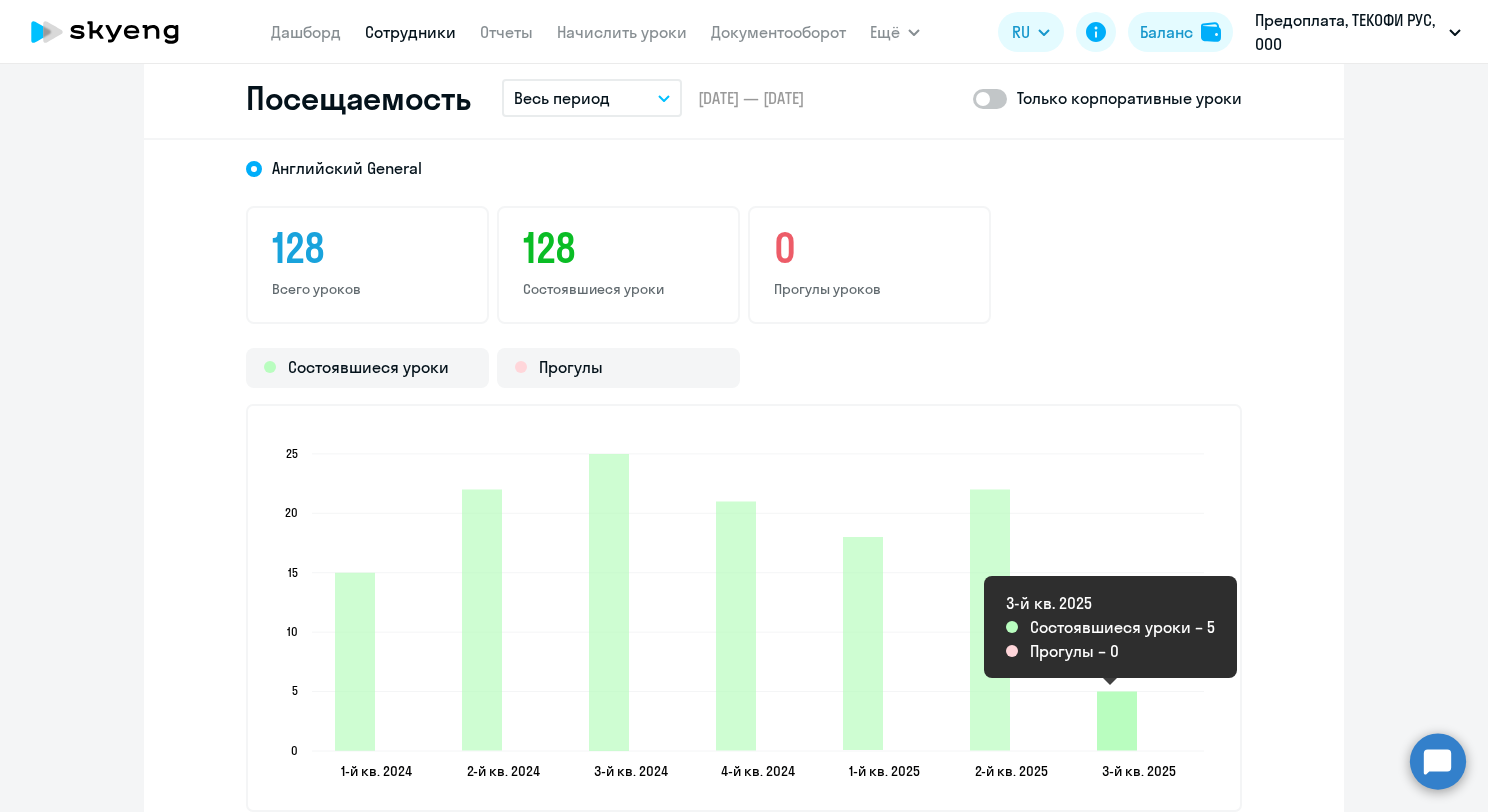 click 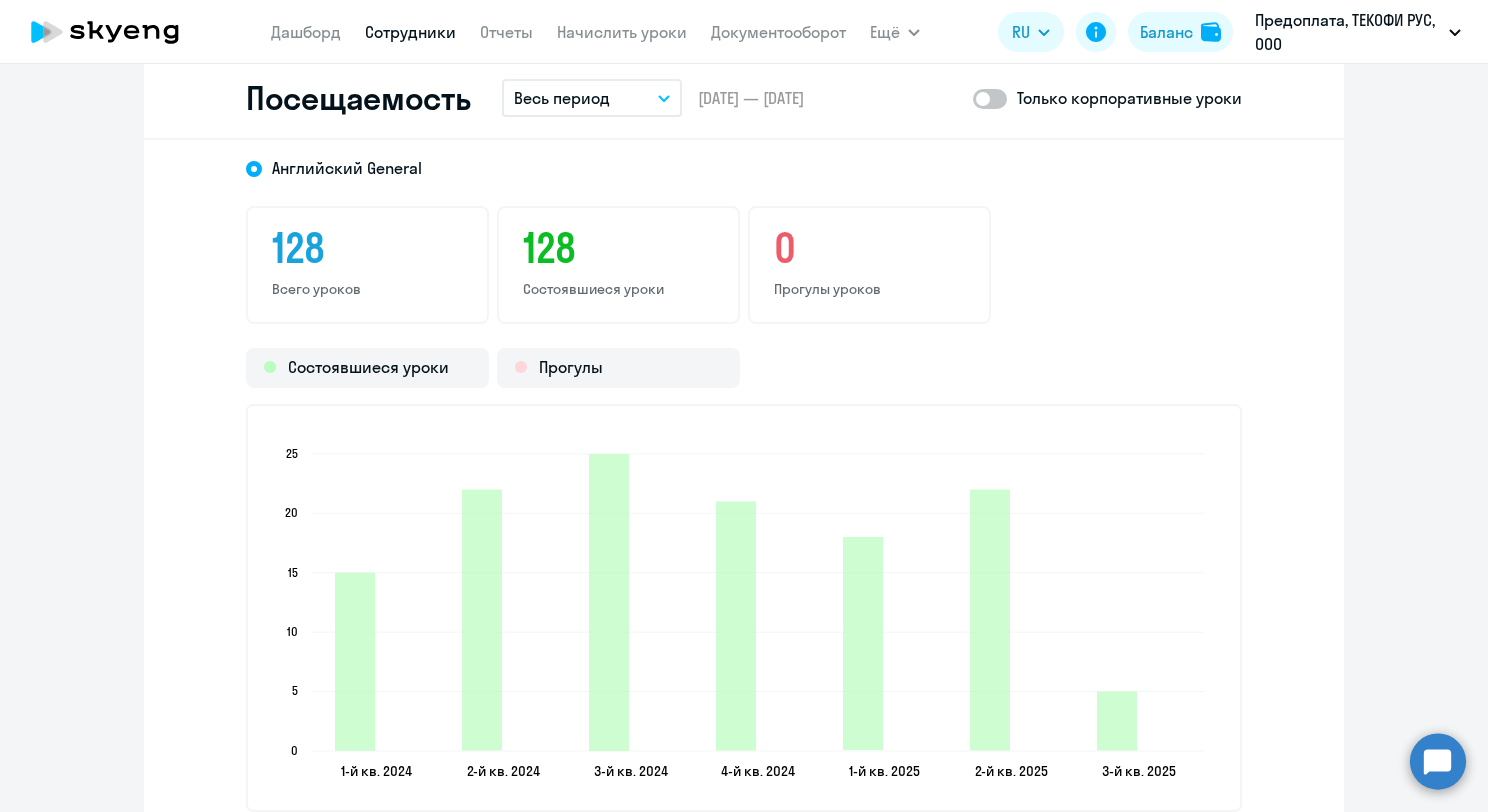 click on "1-й кв. 2024  1-й кв. 2024  2-й кв. 2024  2-й кв. 2024  3-й кв. 2024  3-й кв. 2024  4-й кв. 2024  4-й кв. 2024  1-й кв. 2025  1-й кв. 2025  2-й кв. 2025  2-й кв. 2025  3-й кв. 2025  3-й кв. 2025  0  0  5  5  10  10  15  15  20  20  25  25" 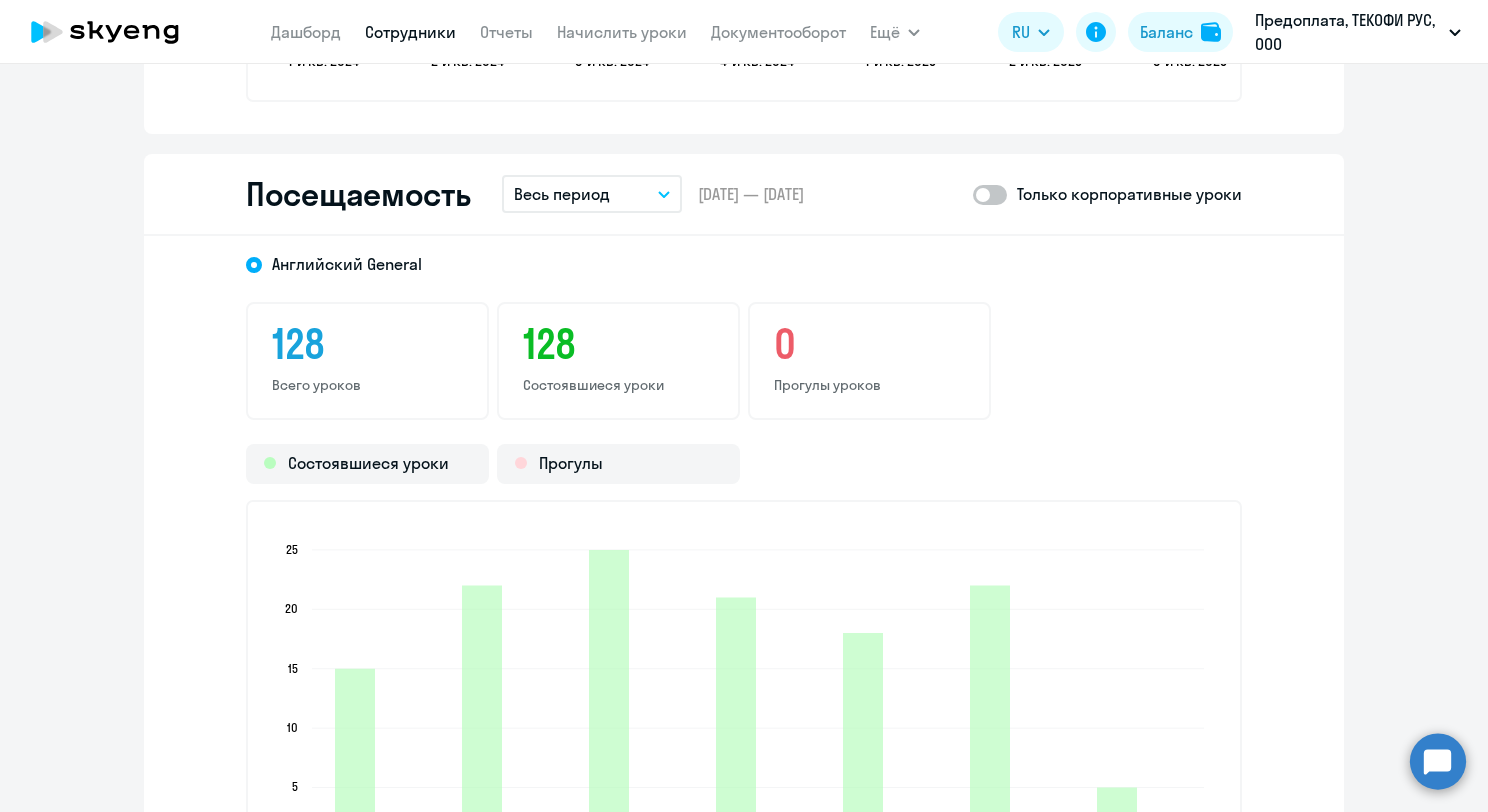 scroll, scrollTop: 2600, scrollLeft: 0, axis: vertical 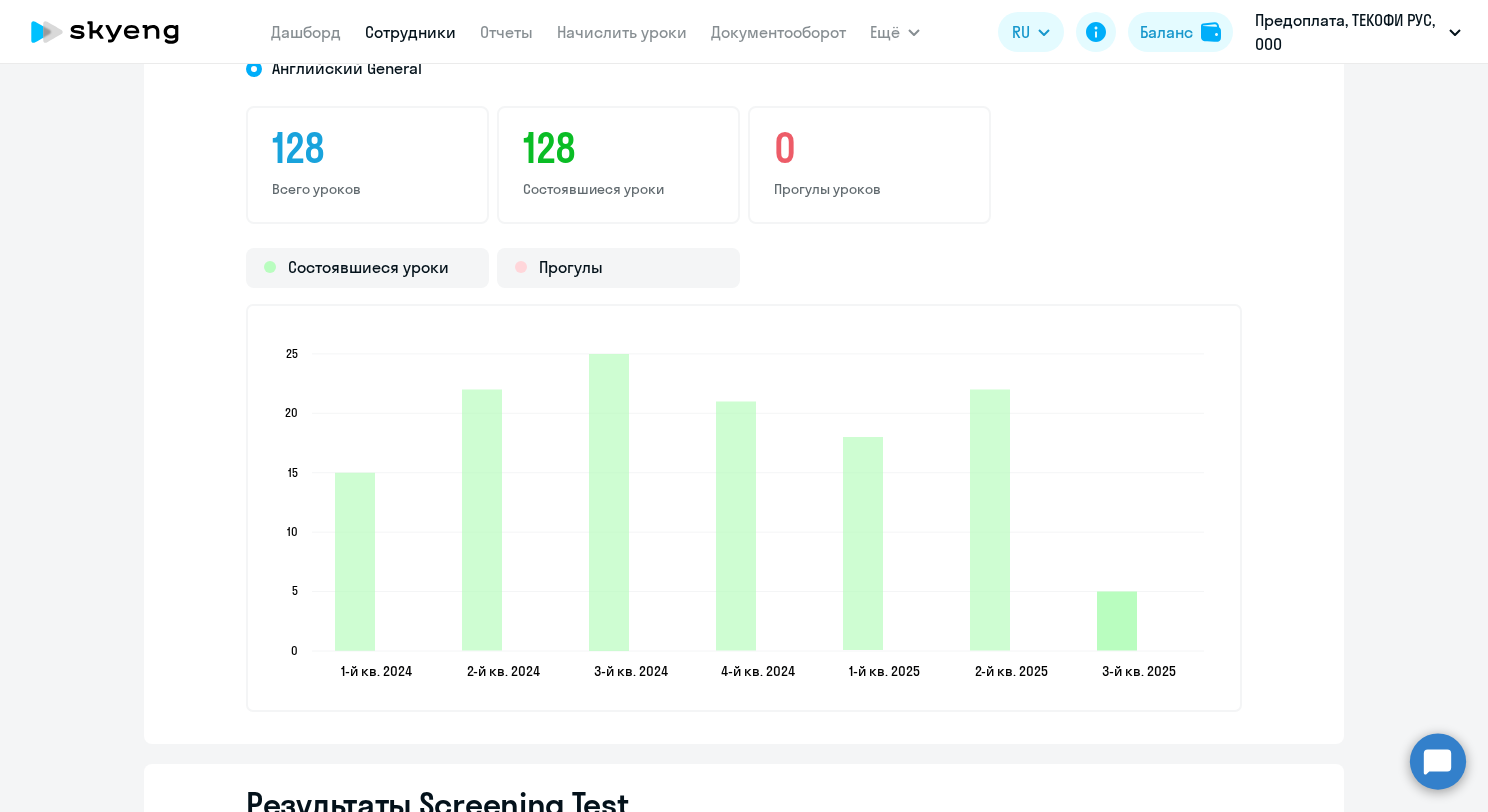 click 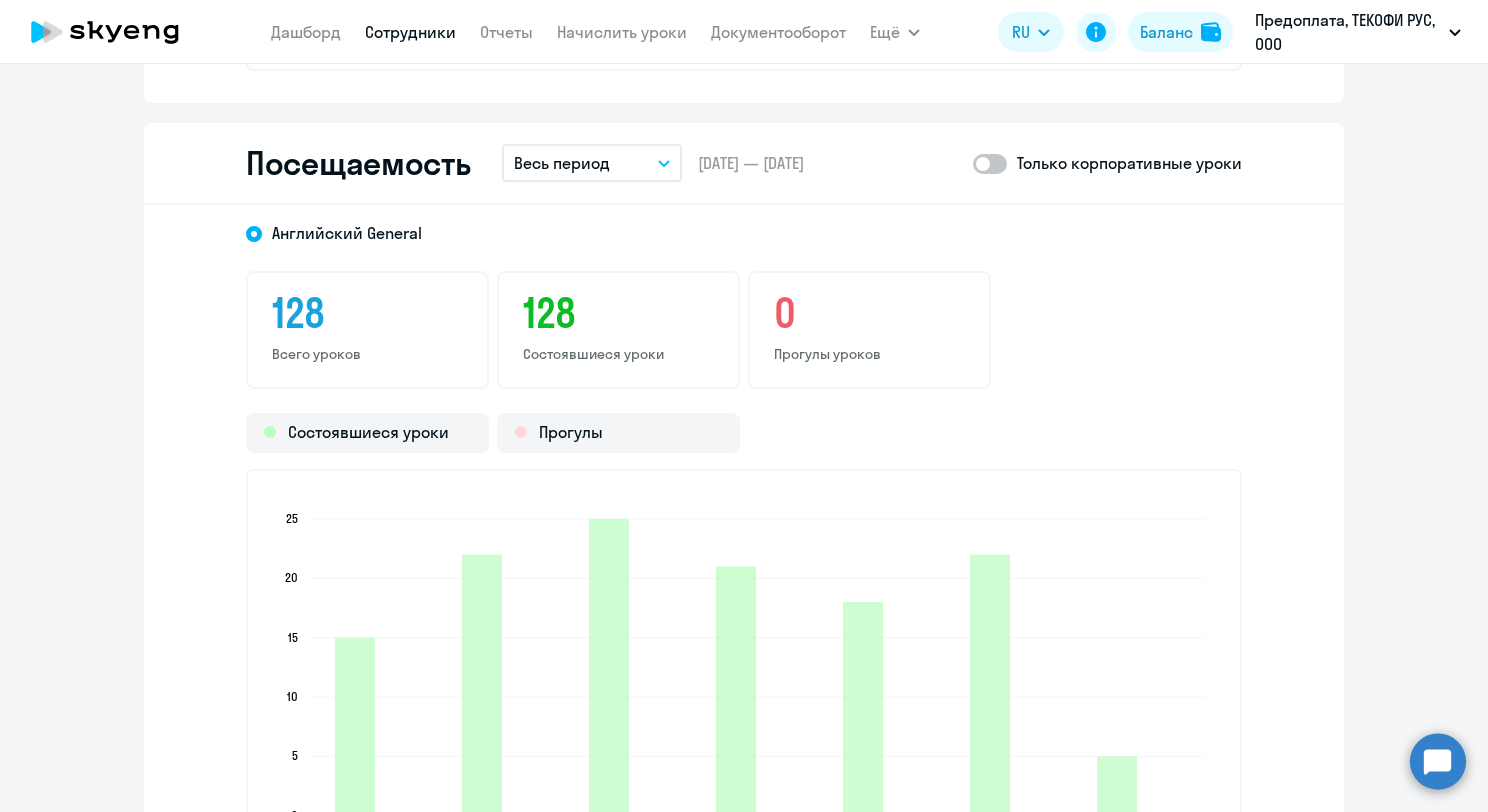 scroll, scrollTop: 2200, scrollLeft: 0, axis: vertical 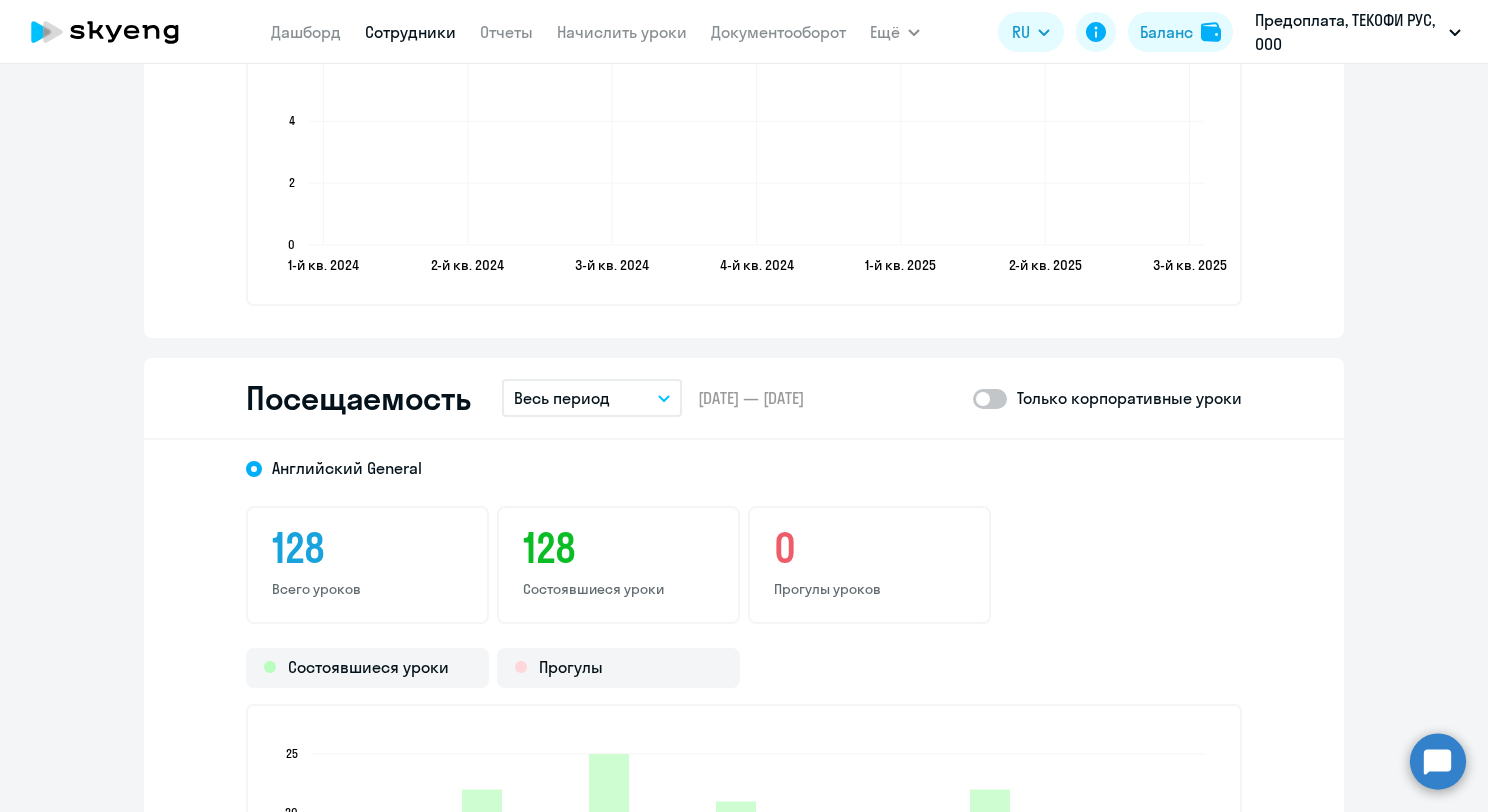 click 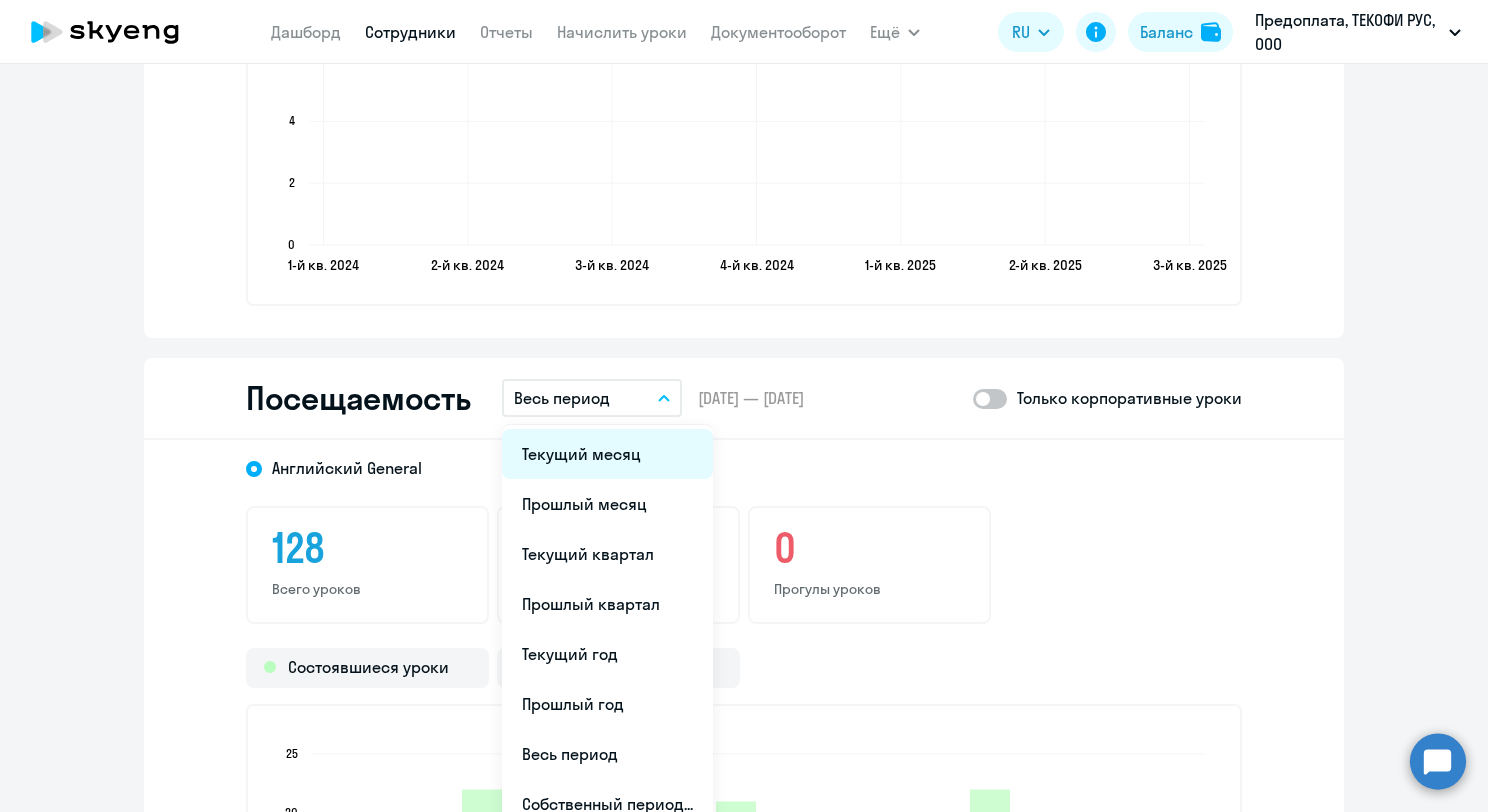 click on "Текущий месяц" at bounding box center (607, 454) 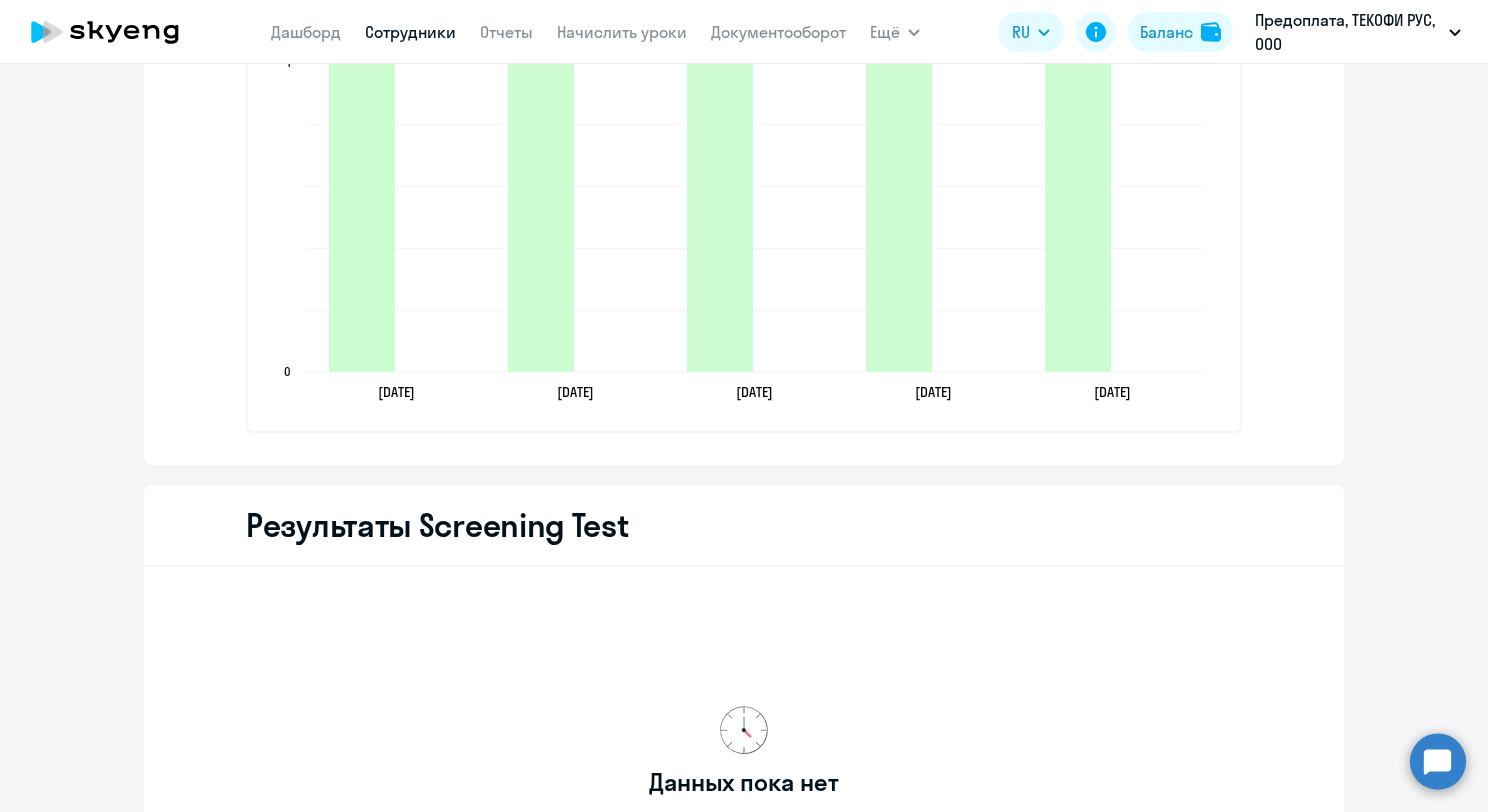 scroll, scrollTop: 2900, scrollLeft: 0, axis: vertical 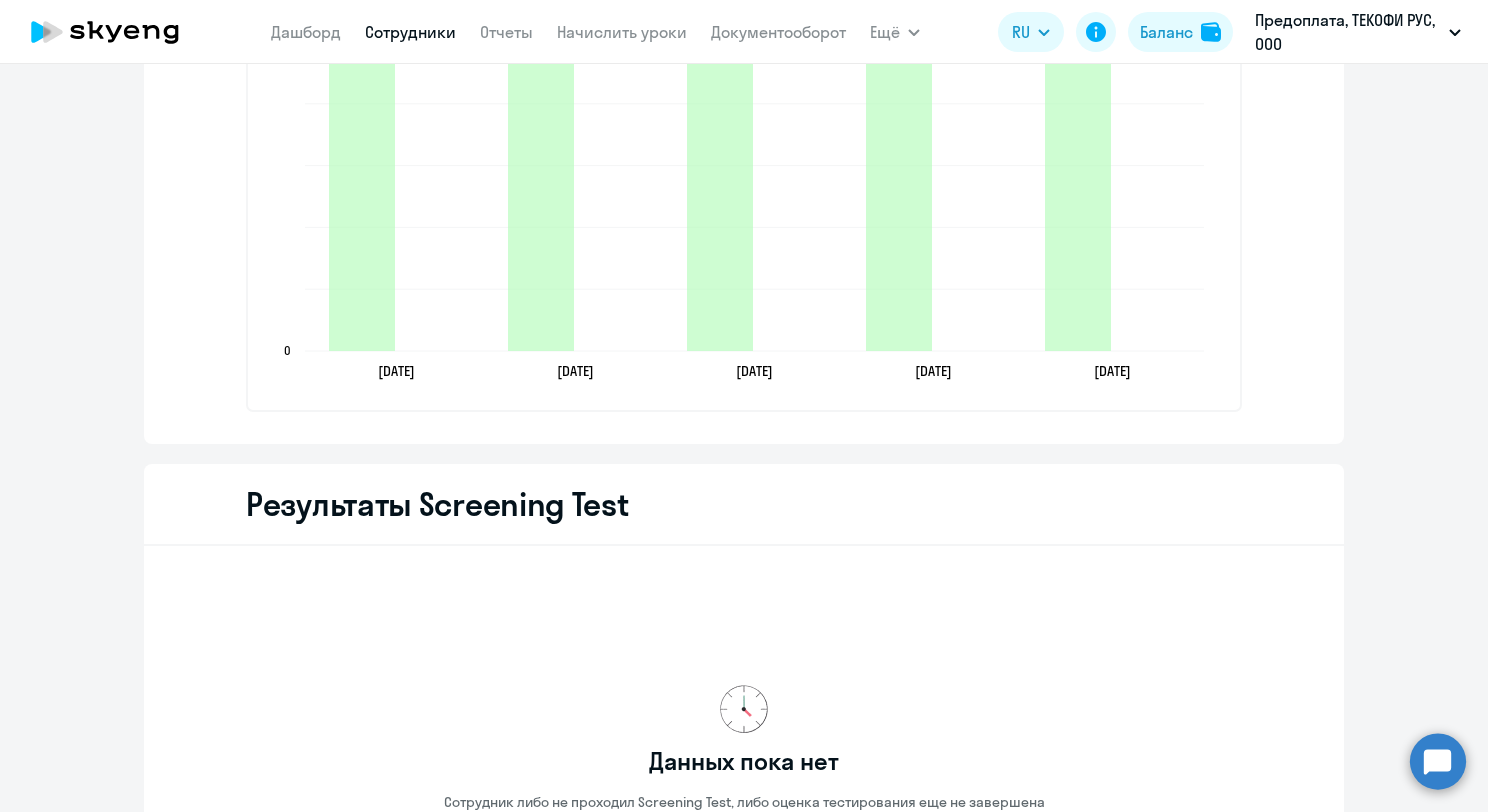 click on "Результаты Screening Test" 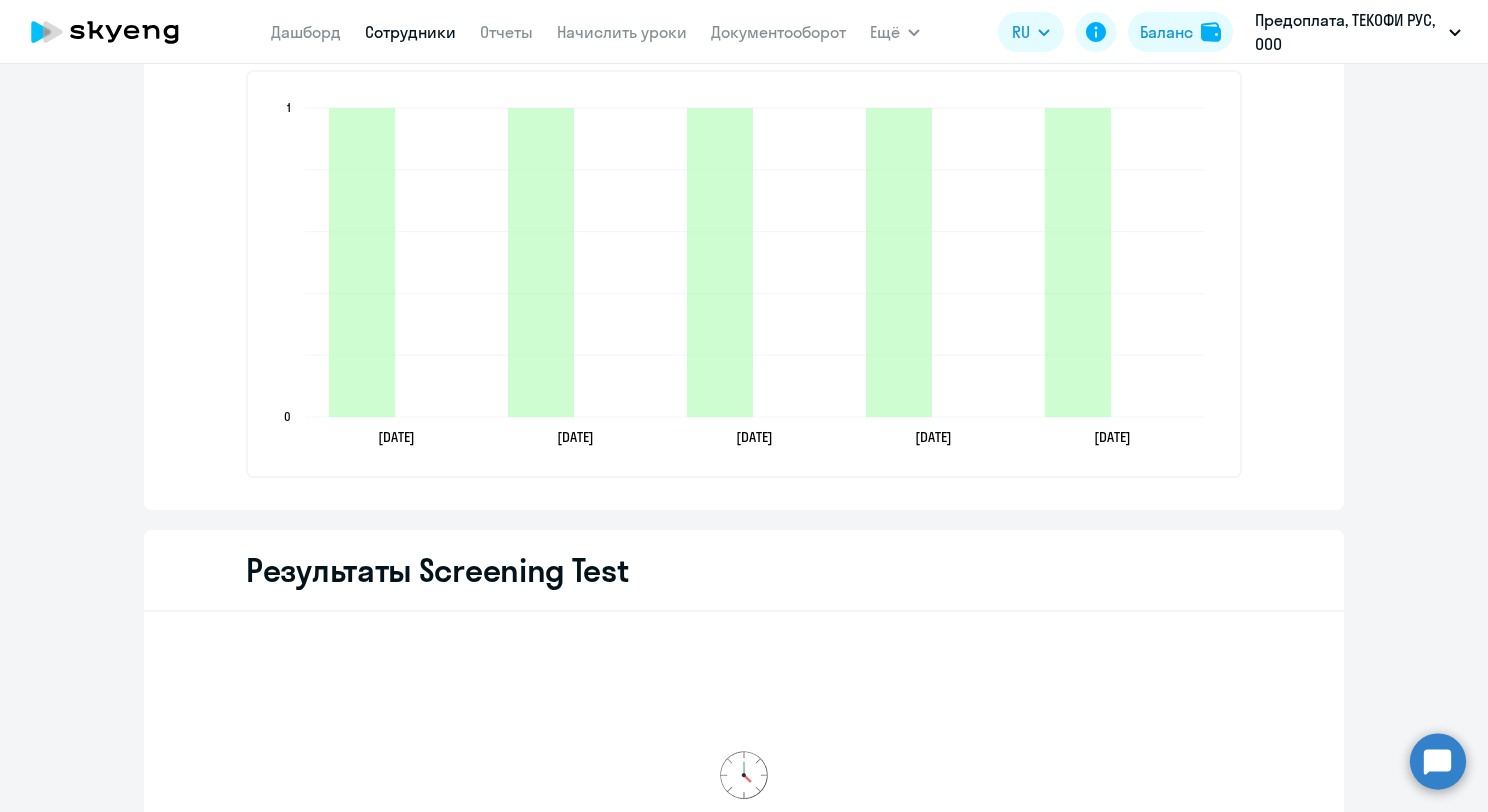 scroll, scrollTop: 2800, scrollLeft: 0, axis: vertical 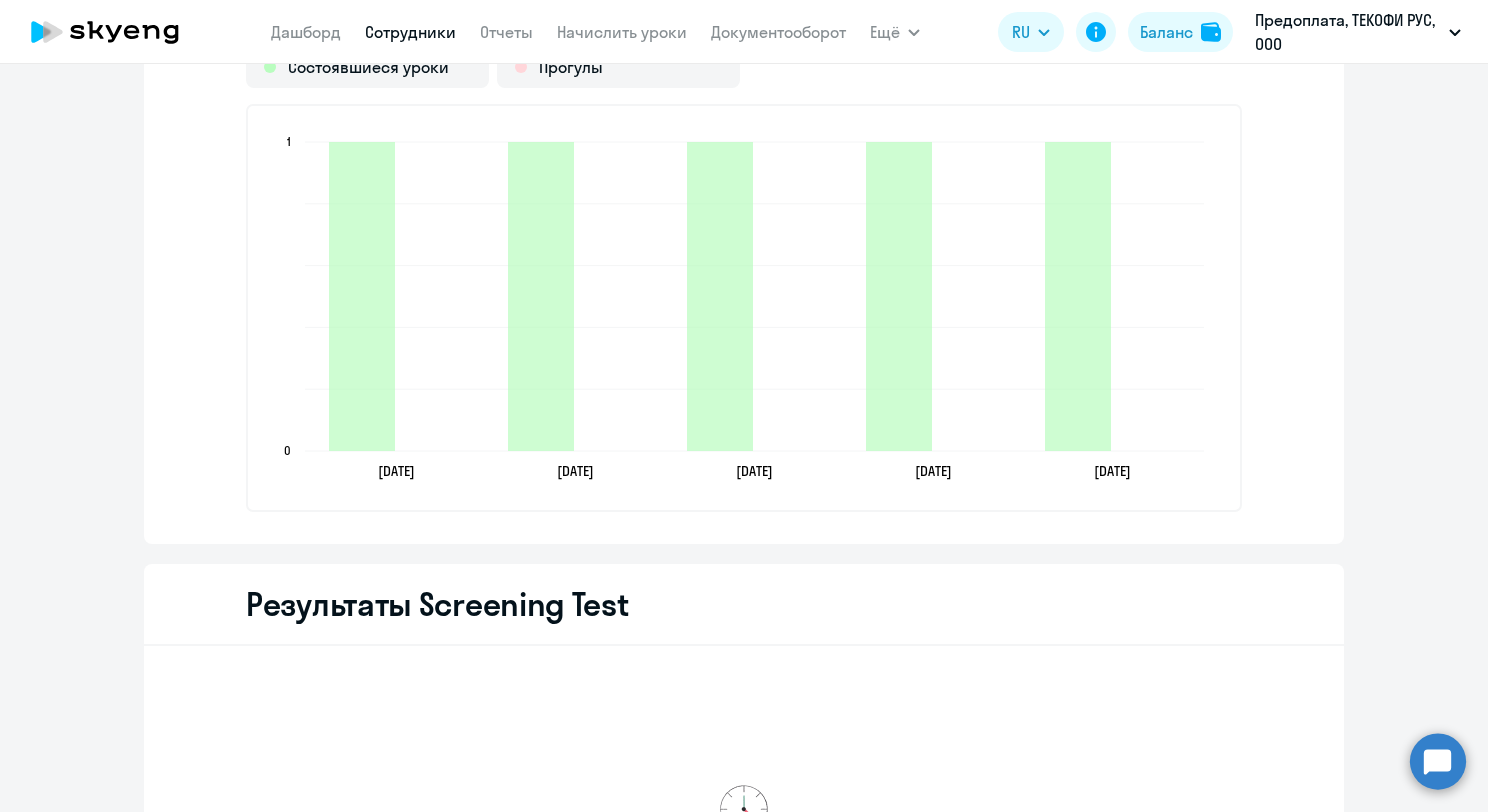 drag, startPoint x: 1410, startPoint y: 498, endPoint x: 1003, endPoint y: 492, distance: 407.04422 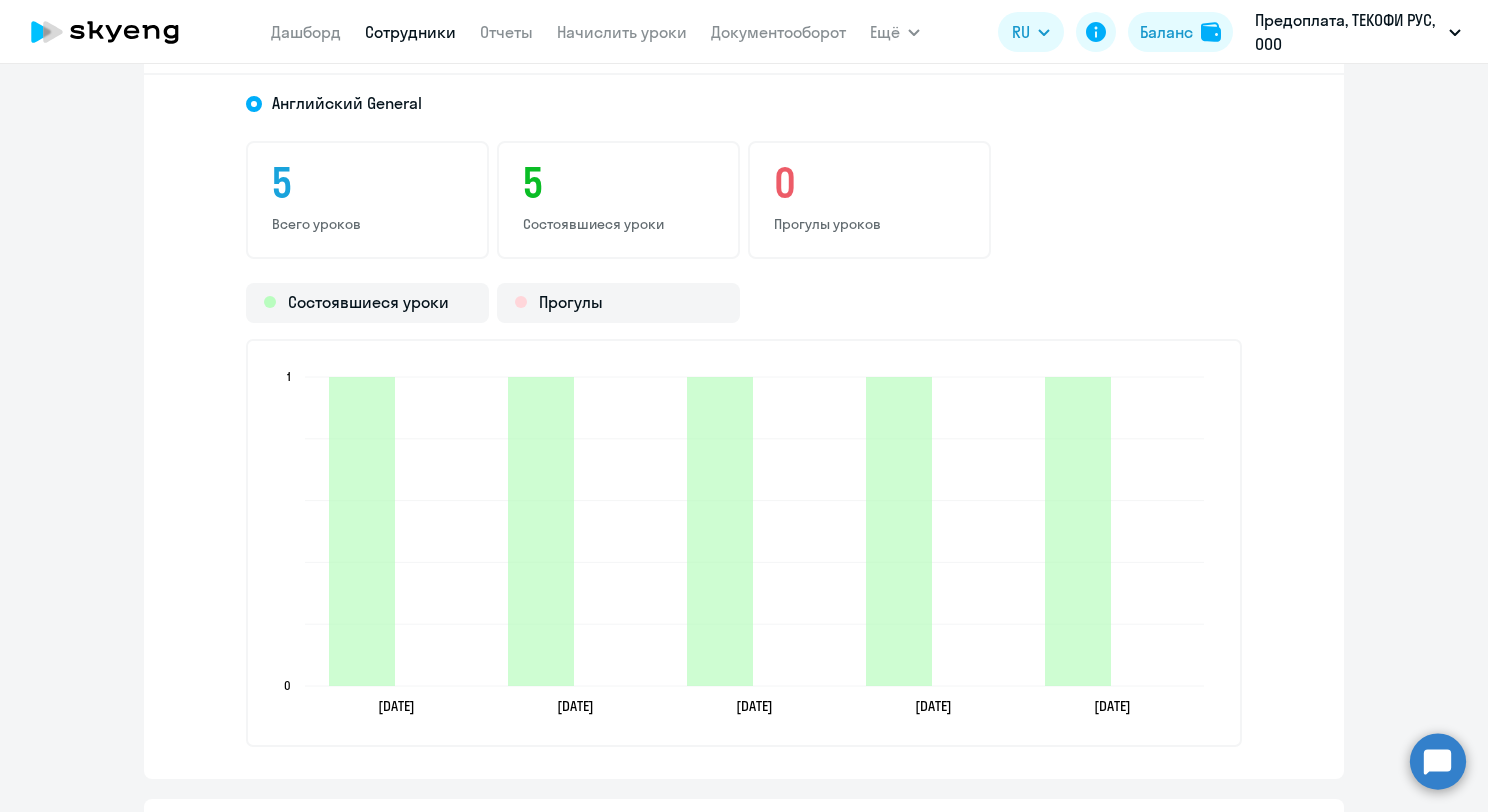 scroll, scrollTop: 2300, scrollLeft: 0, axis: vertical 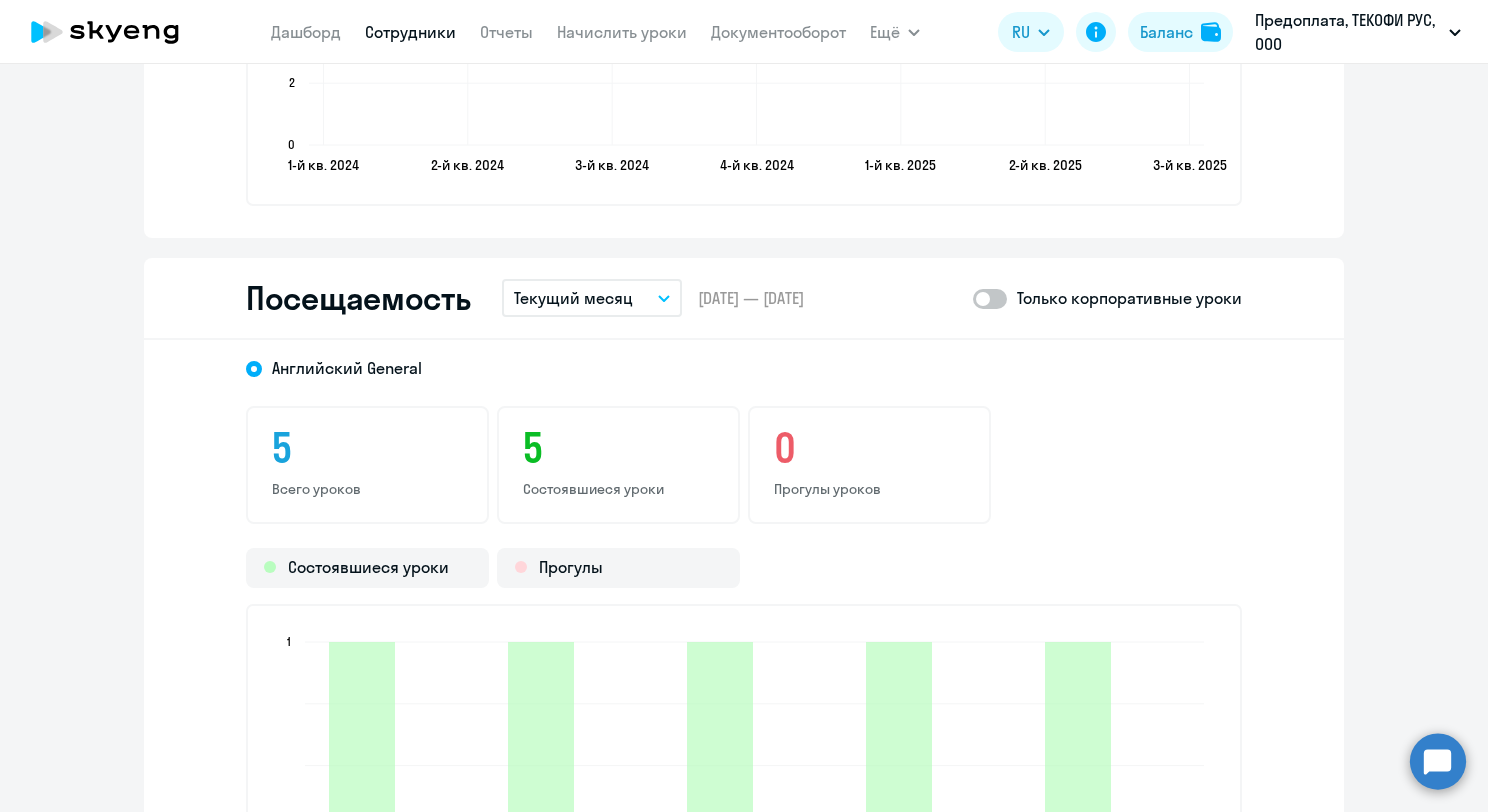 click on "Текущий месяц" at bounding box center (573, 298) 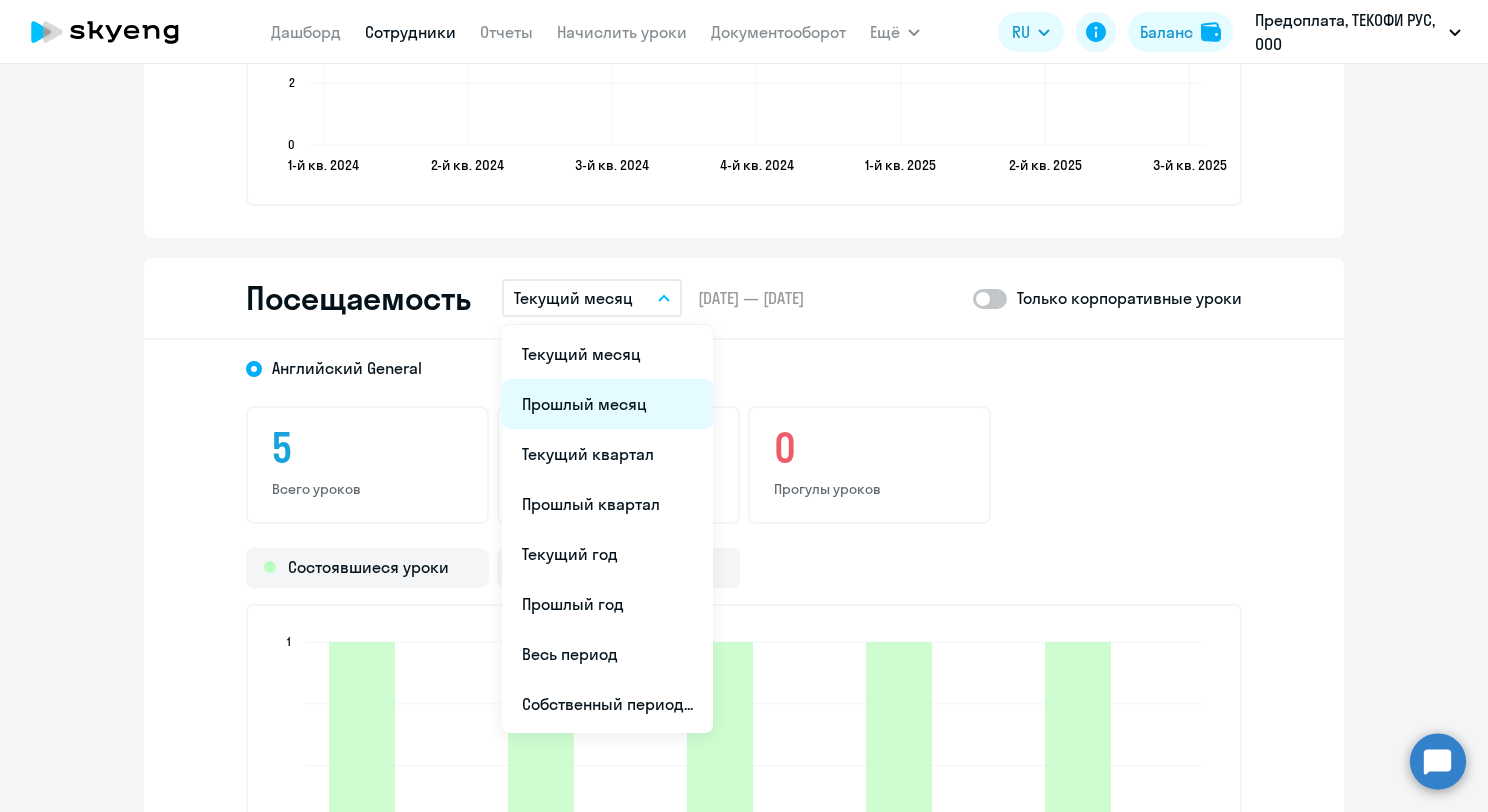 click on "Прошлый месяц" at bounding box center (607, 404) 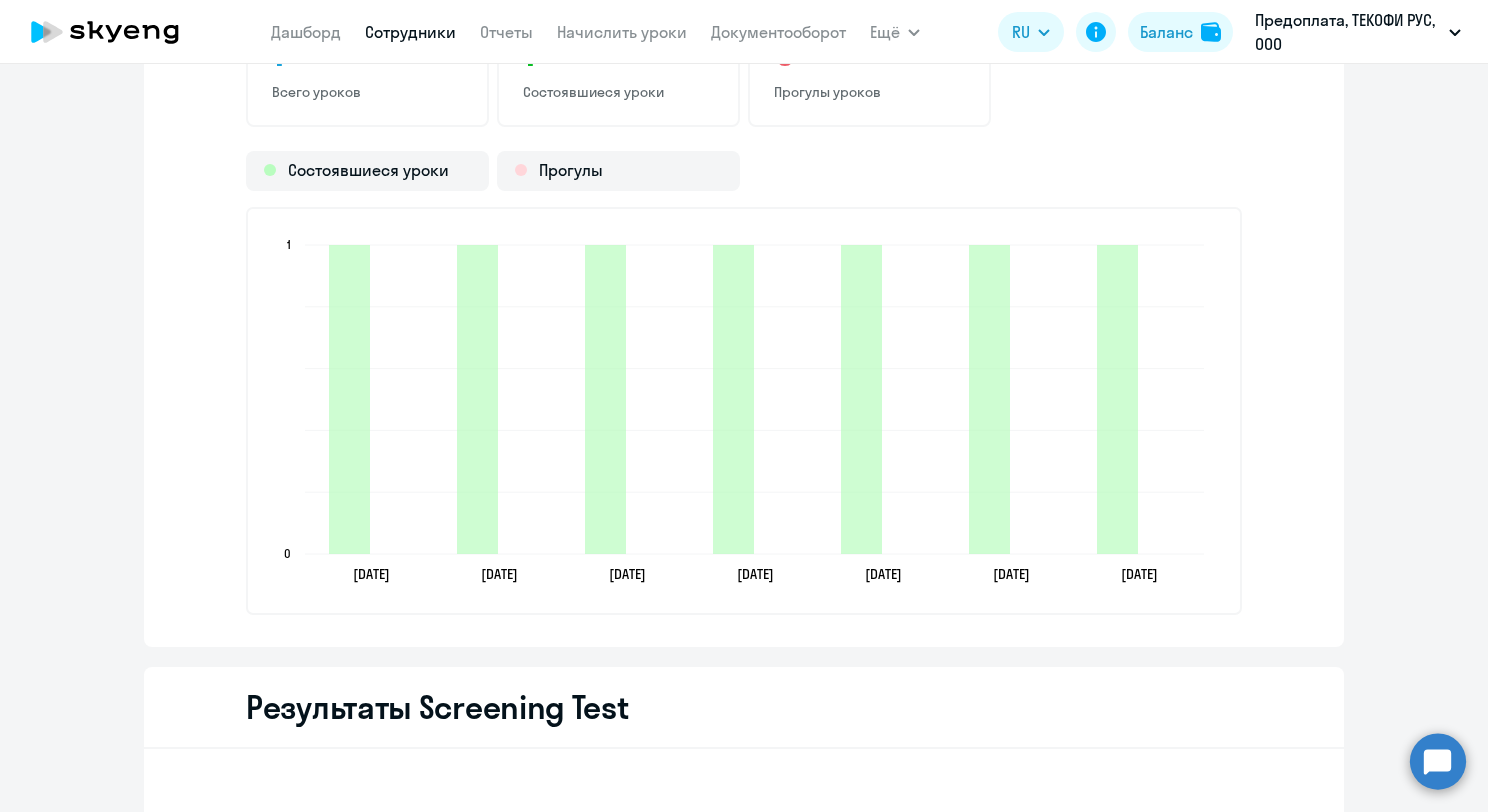 scroll, scrollTop: 2900, scrollLeft: 0, axis: vertical 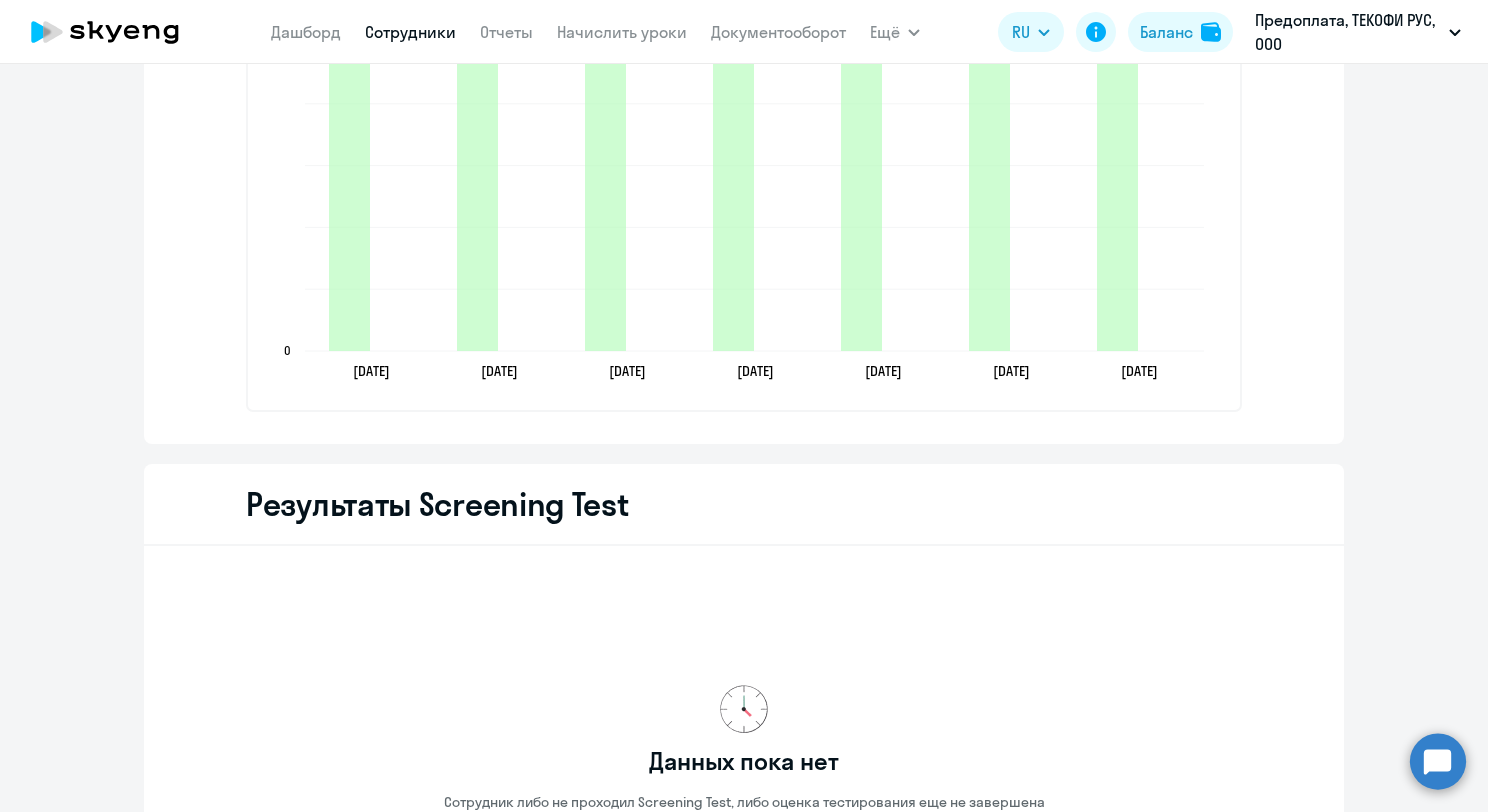 click on "Результаты Screening Test" 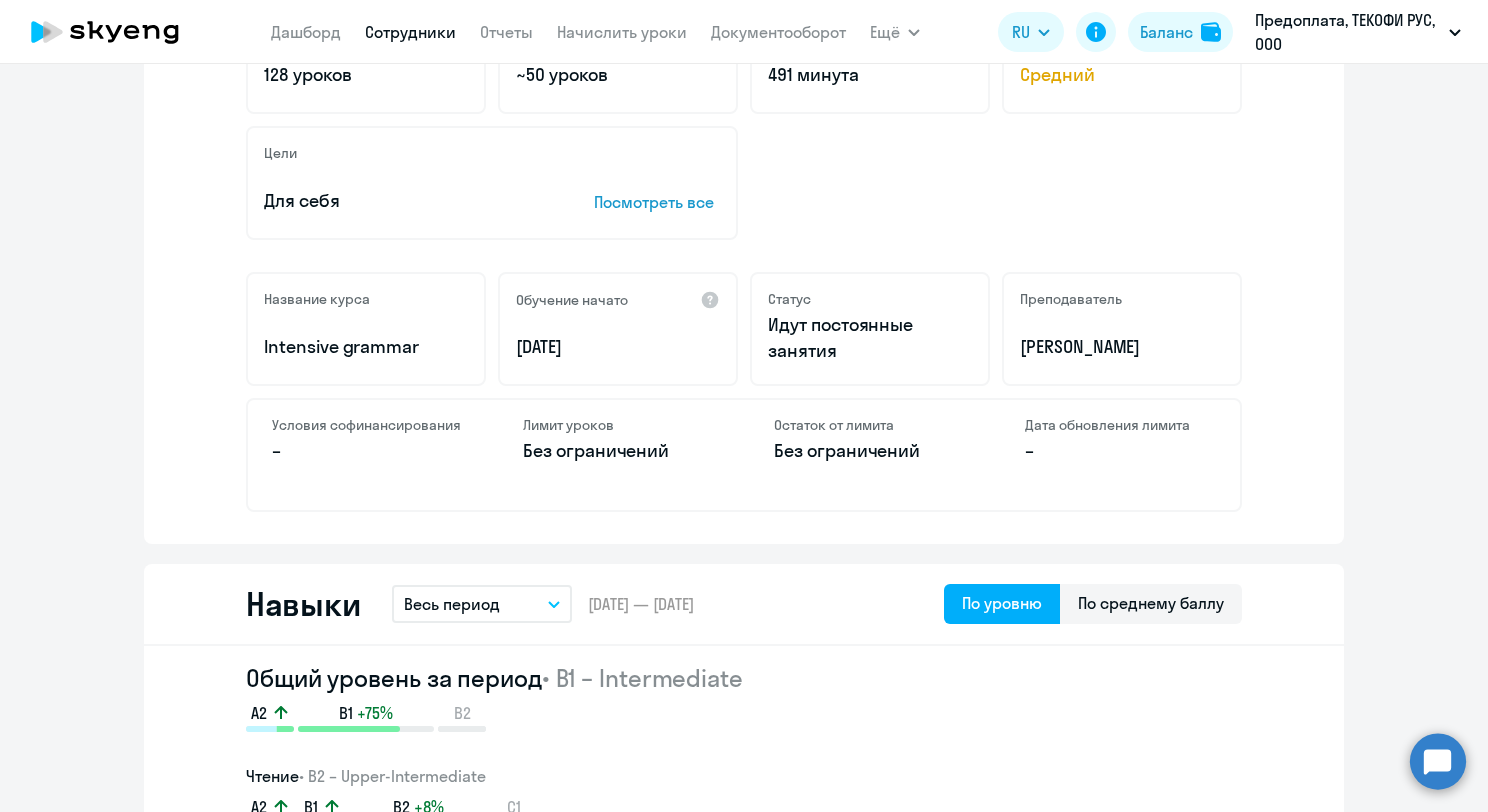 scroll, scrollTop: 0, scrollLeft: 0, axis: both 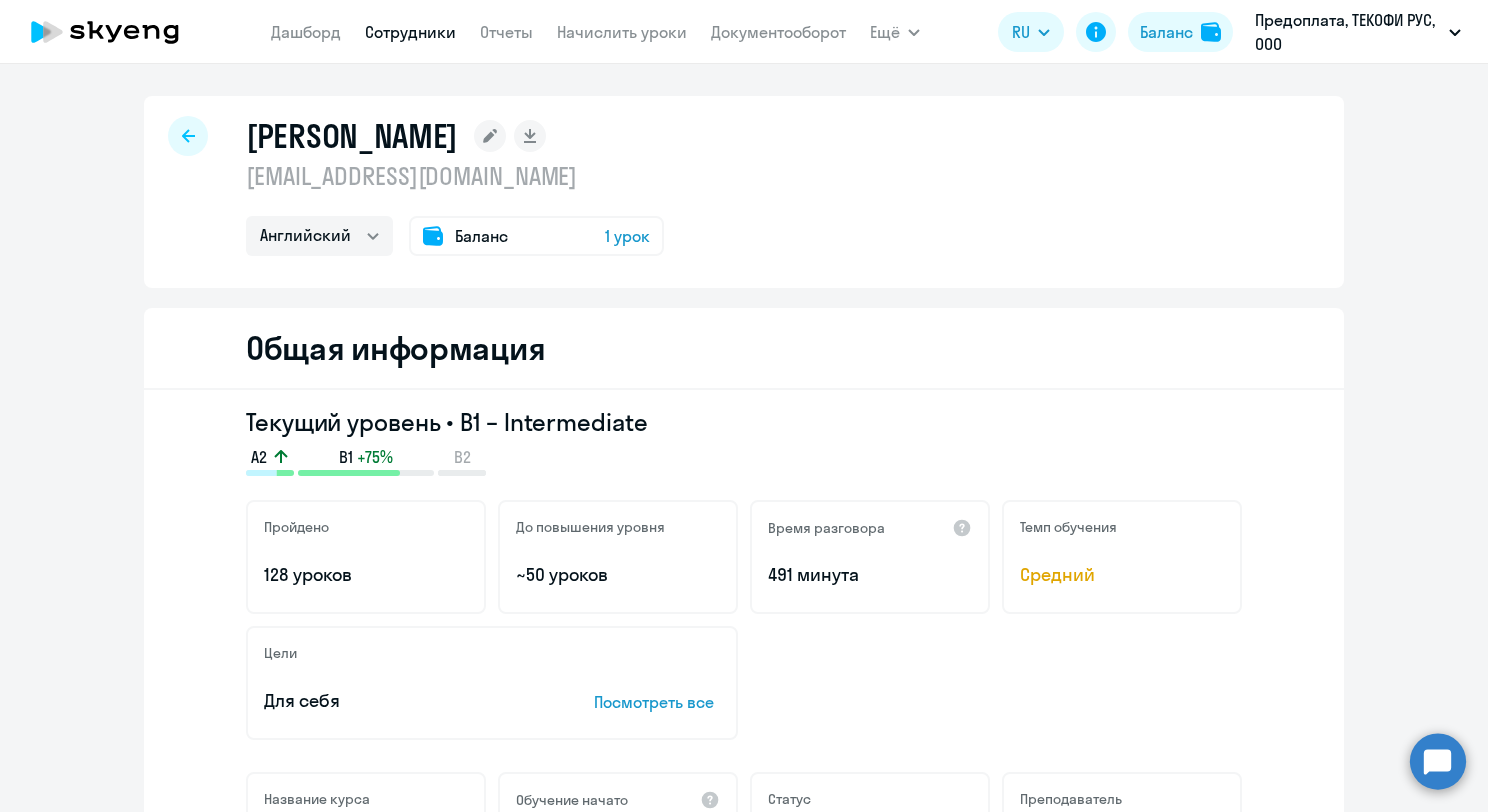 click 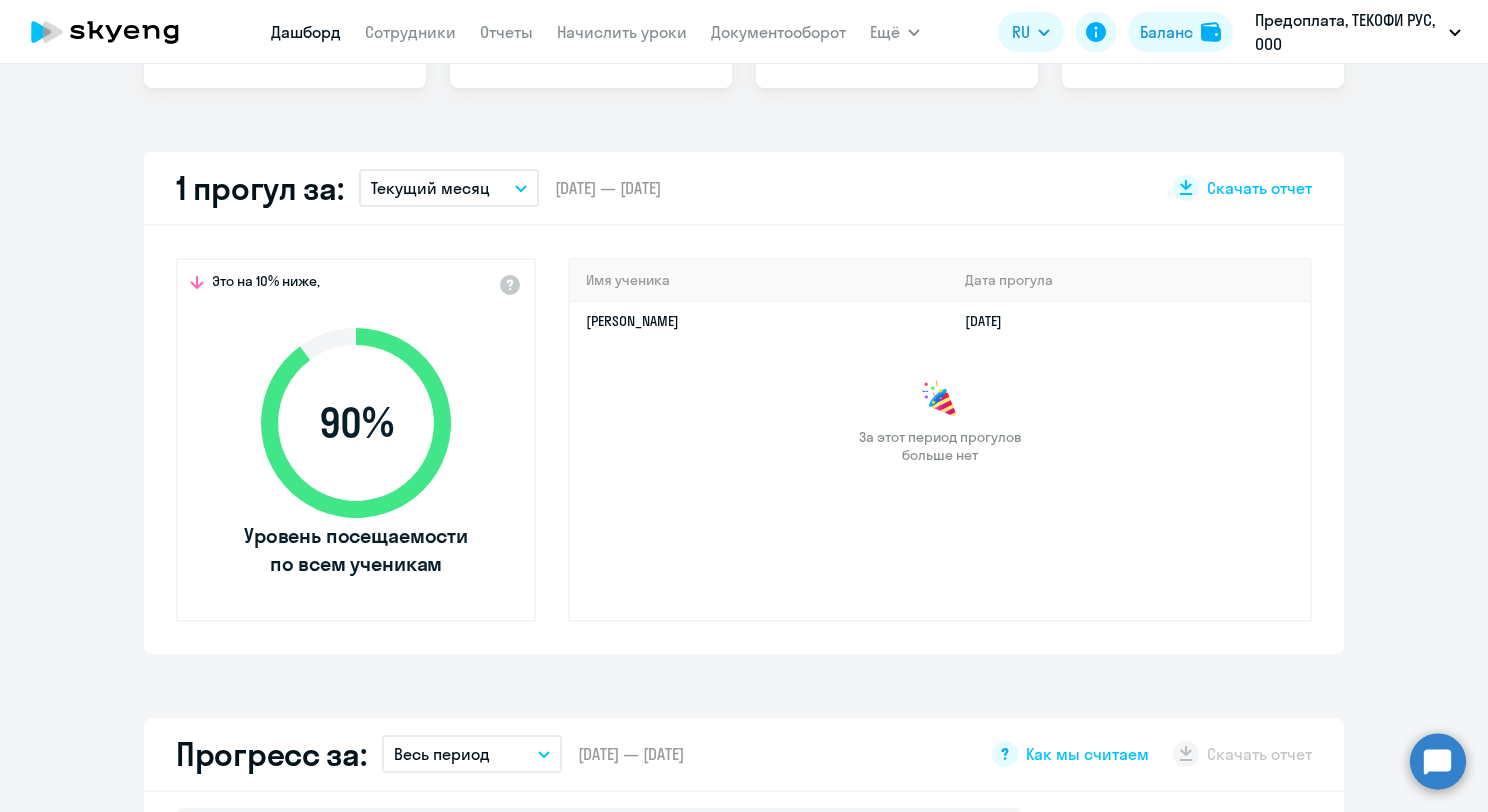 select on "30" 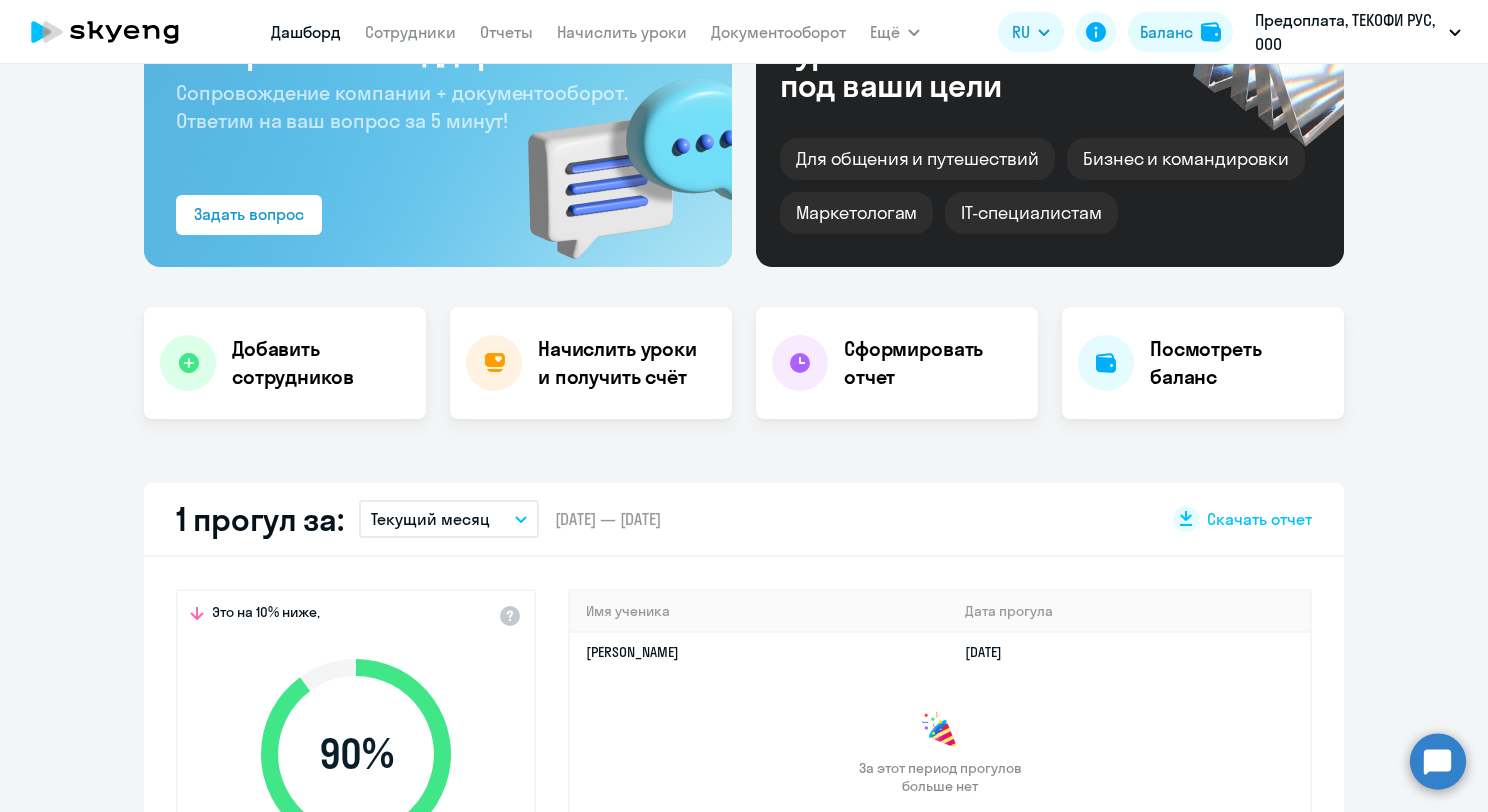 scroll, scrollTop: 0, scrollLeft: 0, axis: both 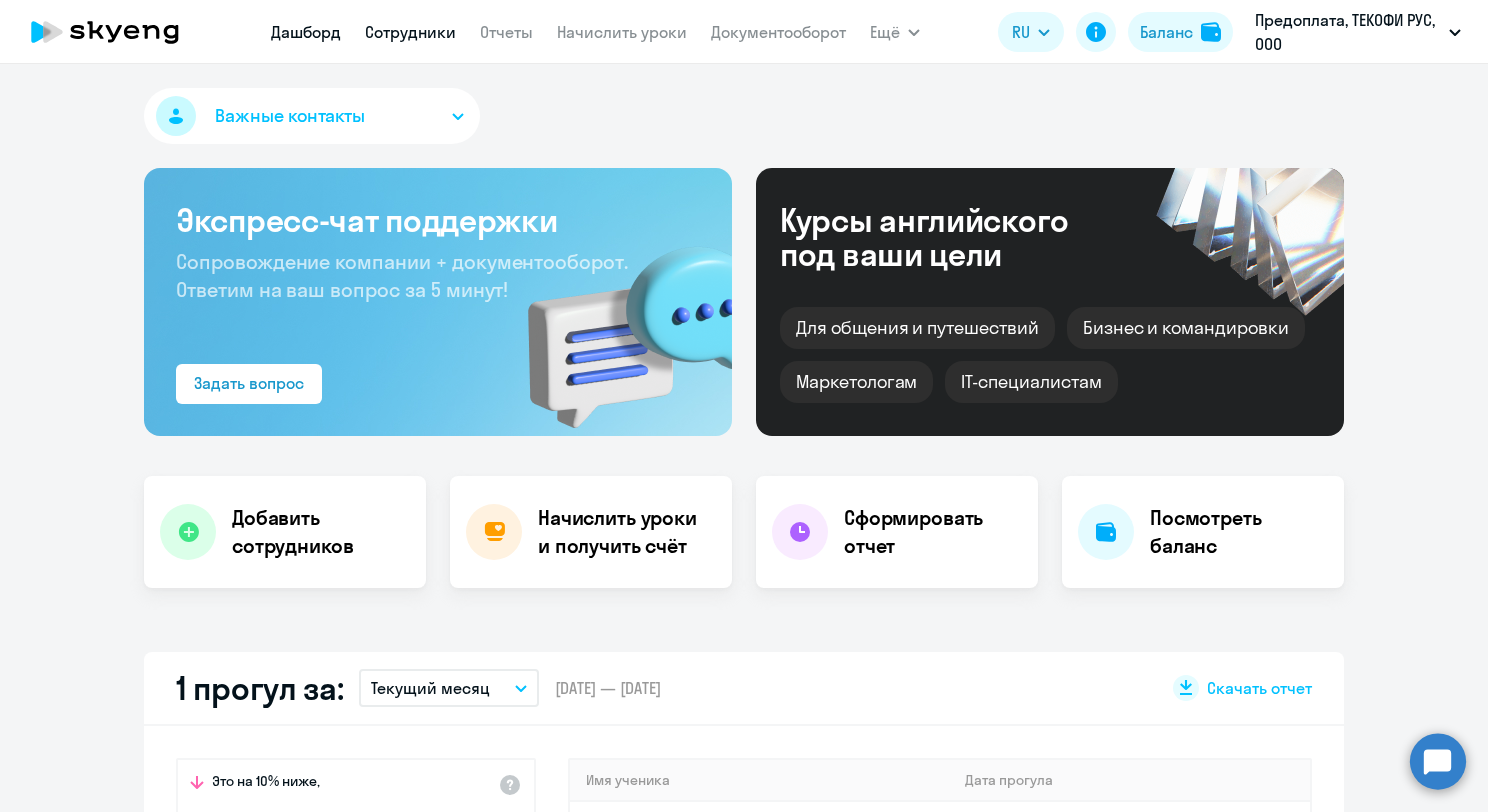 click on "Сотрудники" at bounding box center (410, 32) 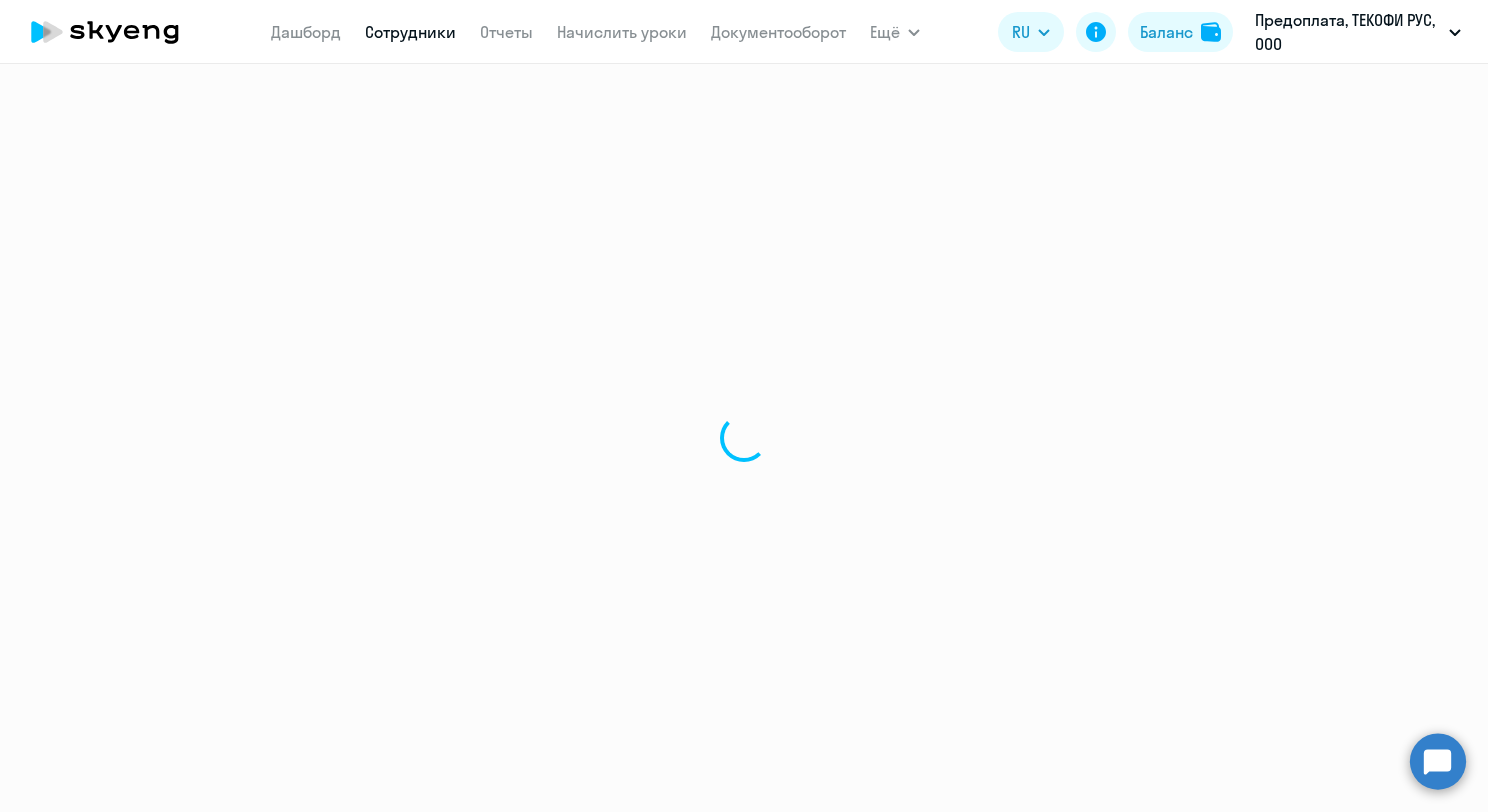 select on "30" 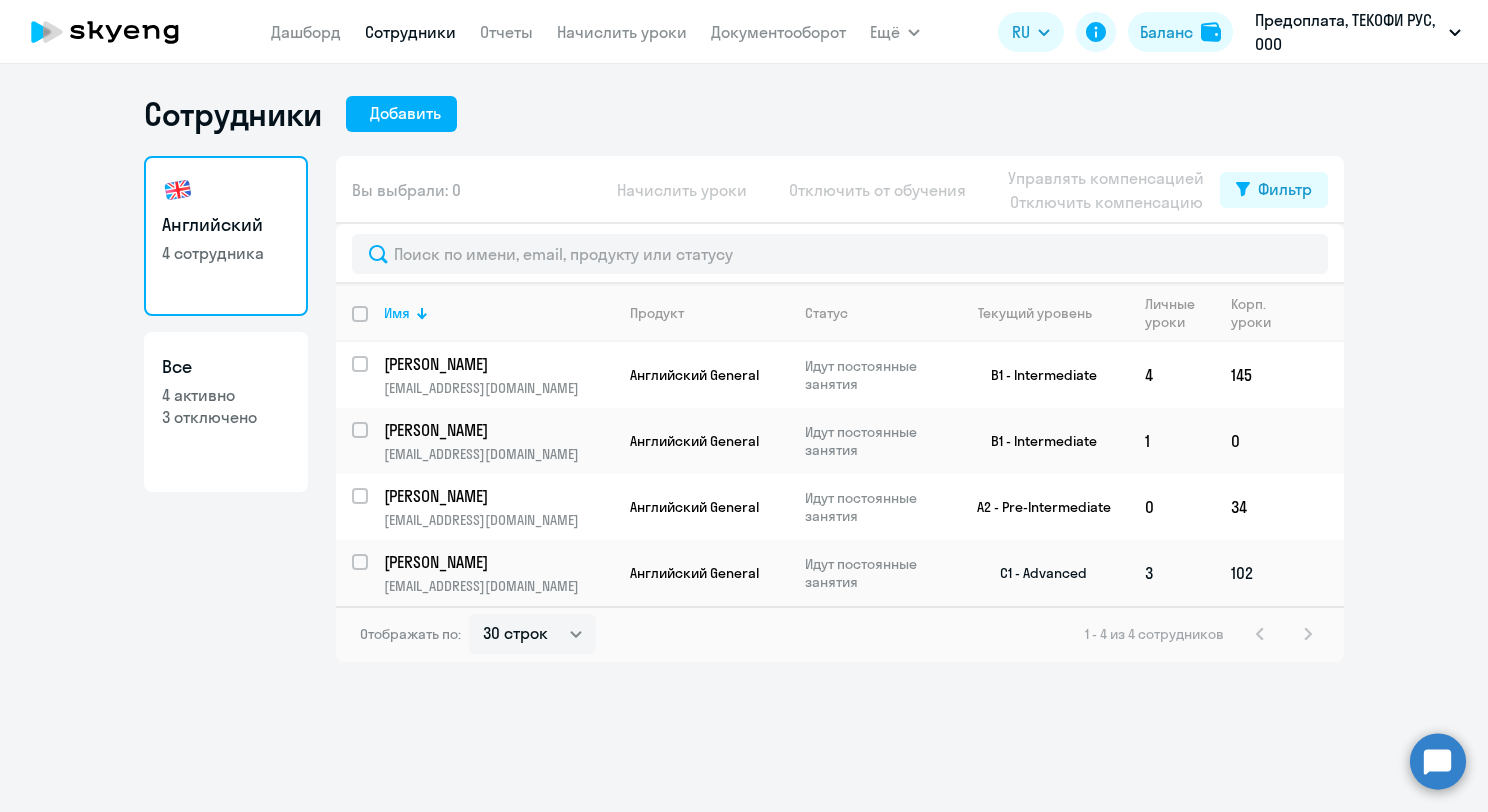 click on "[PERSON_NAME]" 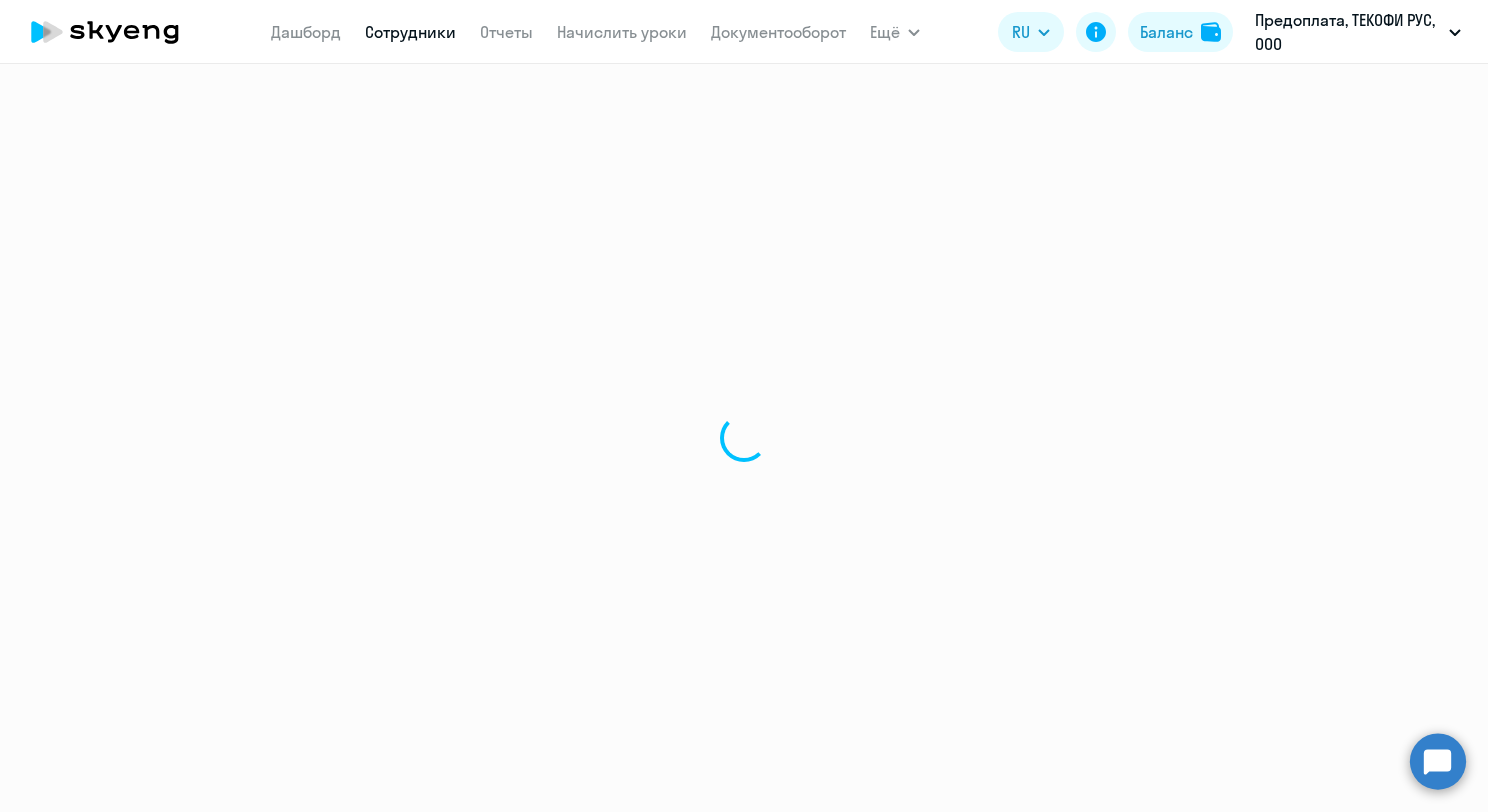 select on "english" 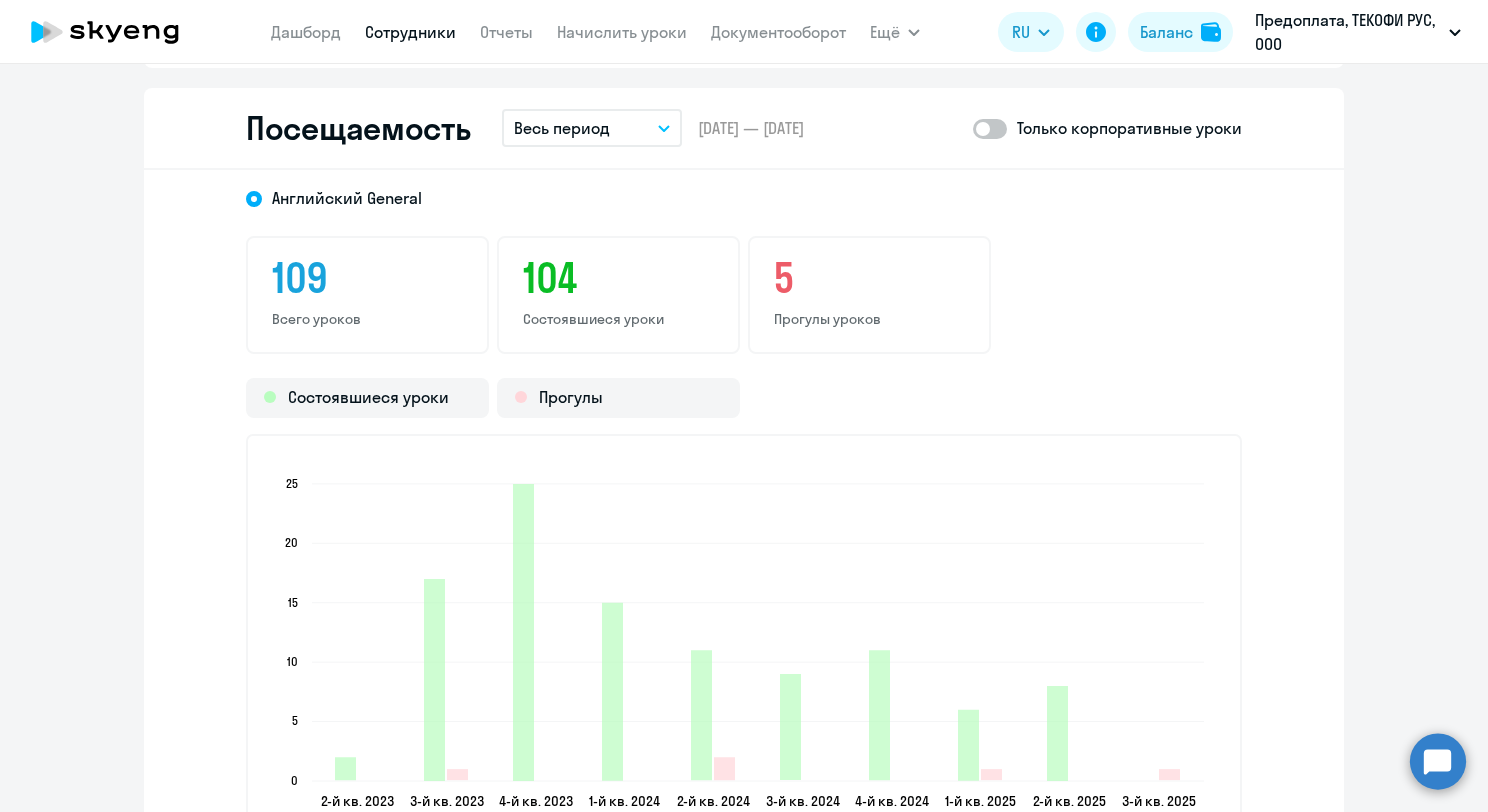 scroll, scrollTop: 2300, scrollLeft: 0, axis: vertical 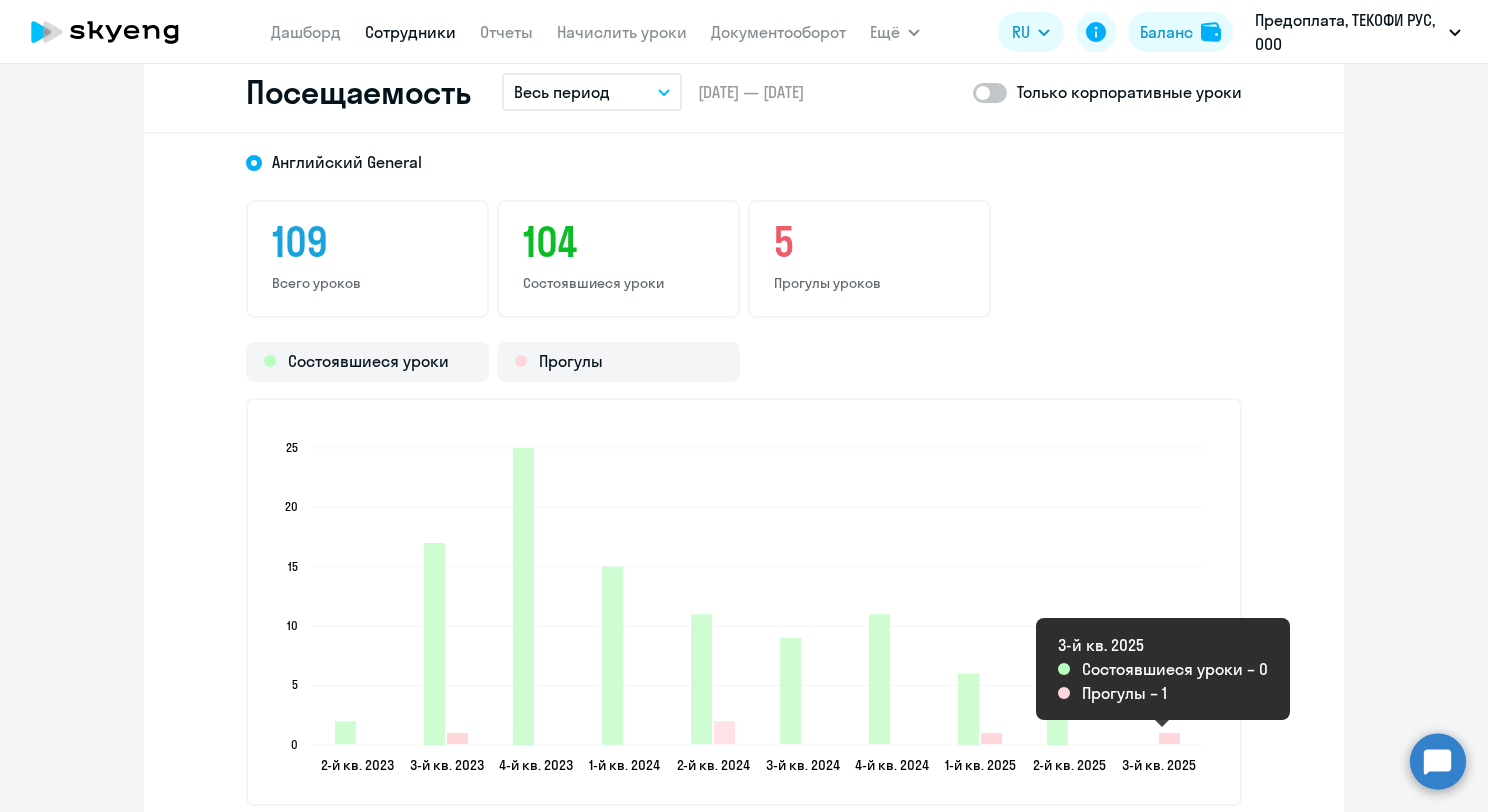 click 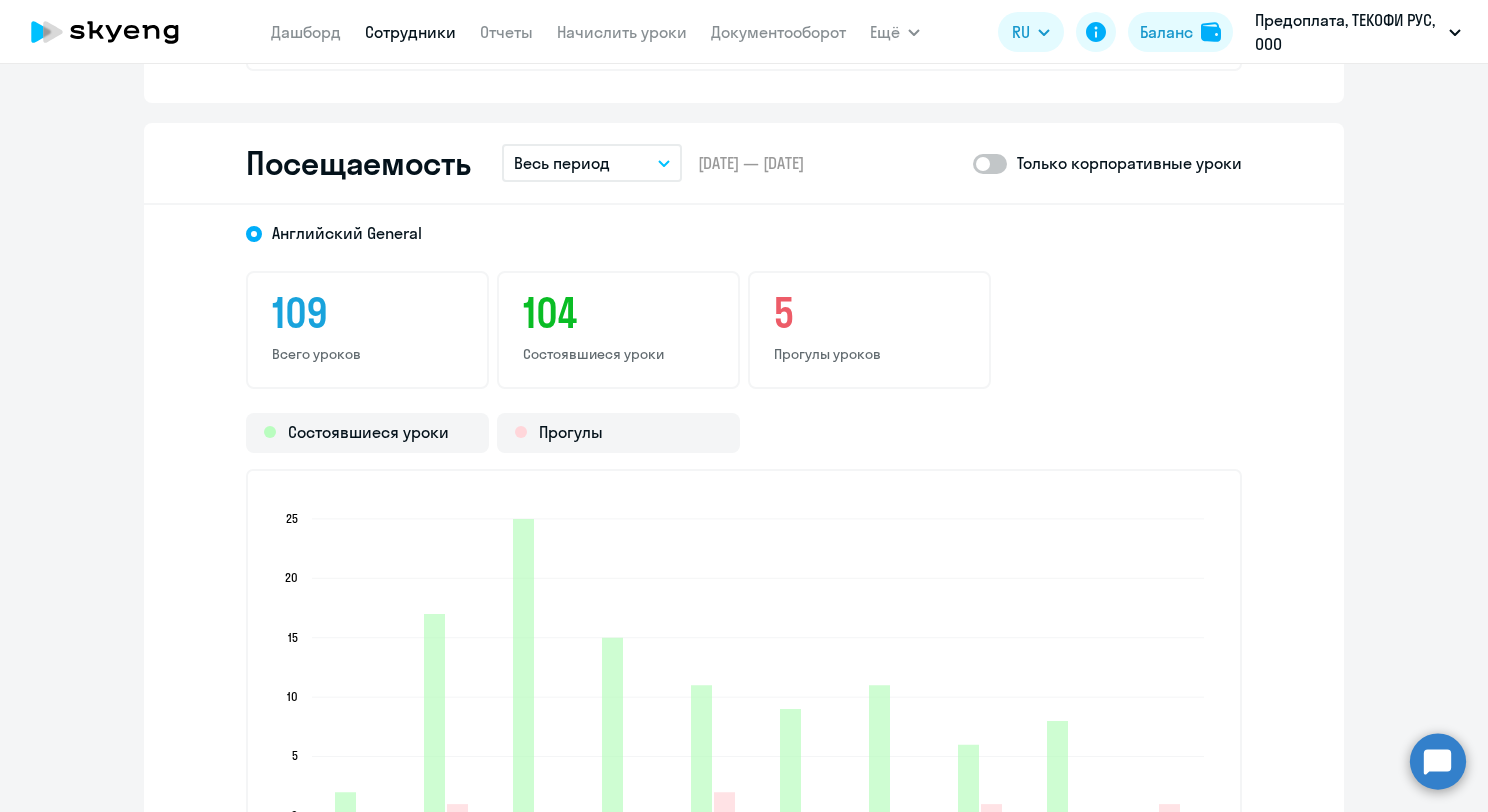 scroll, scrollTop: 2200, scrollLeft: 0, axis: vertical 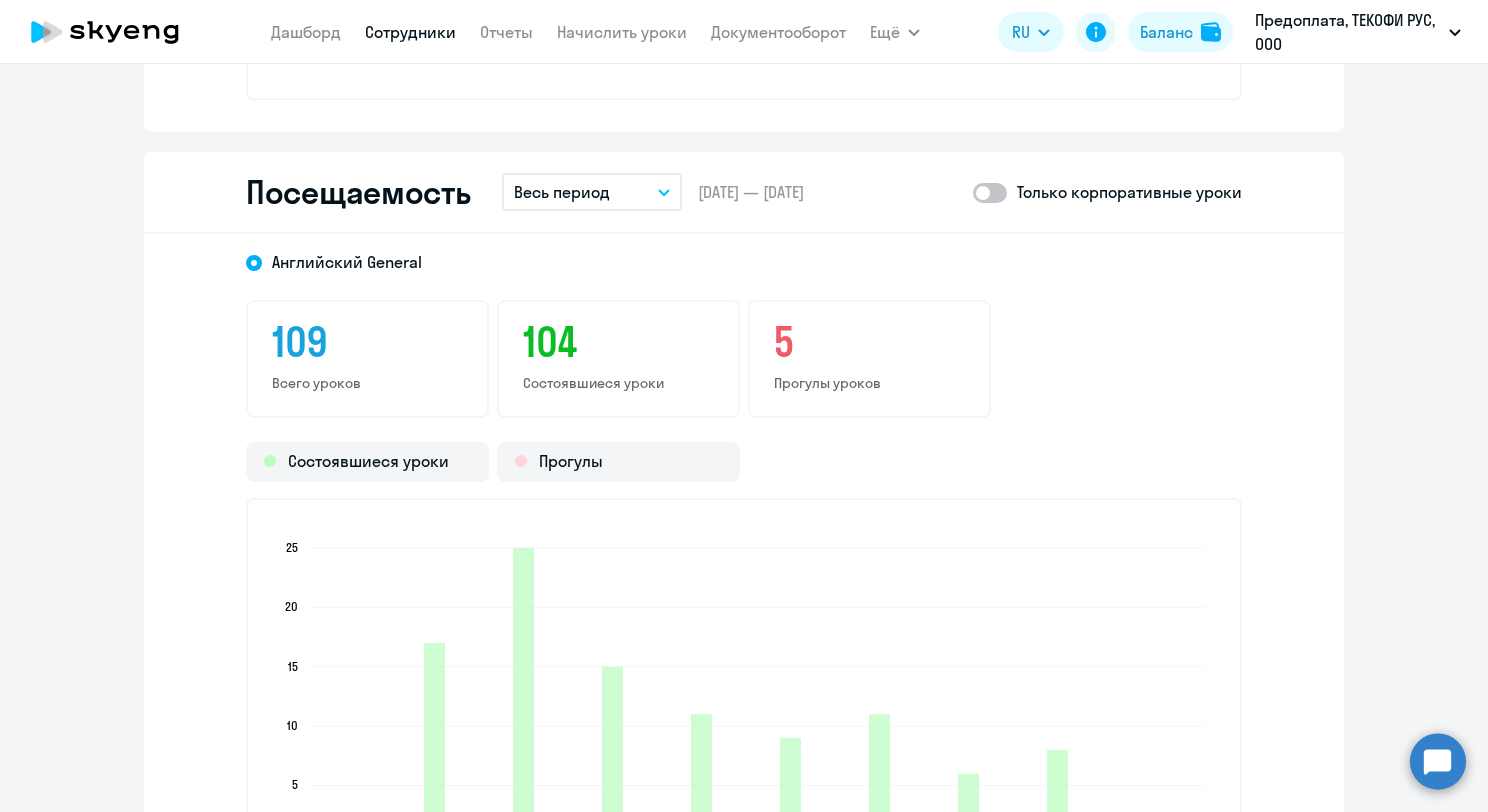 click on "Весь период" at bounding box center [592, 192] 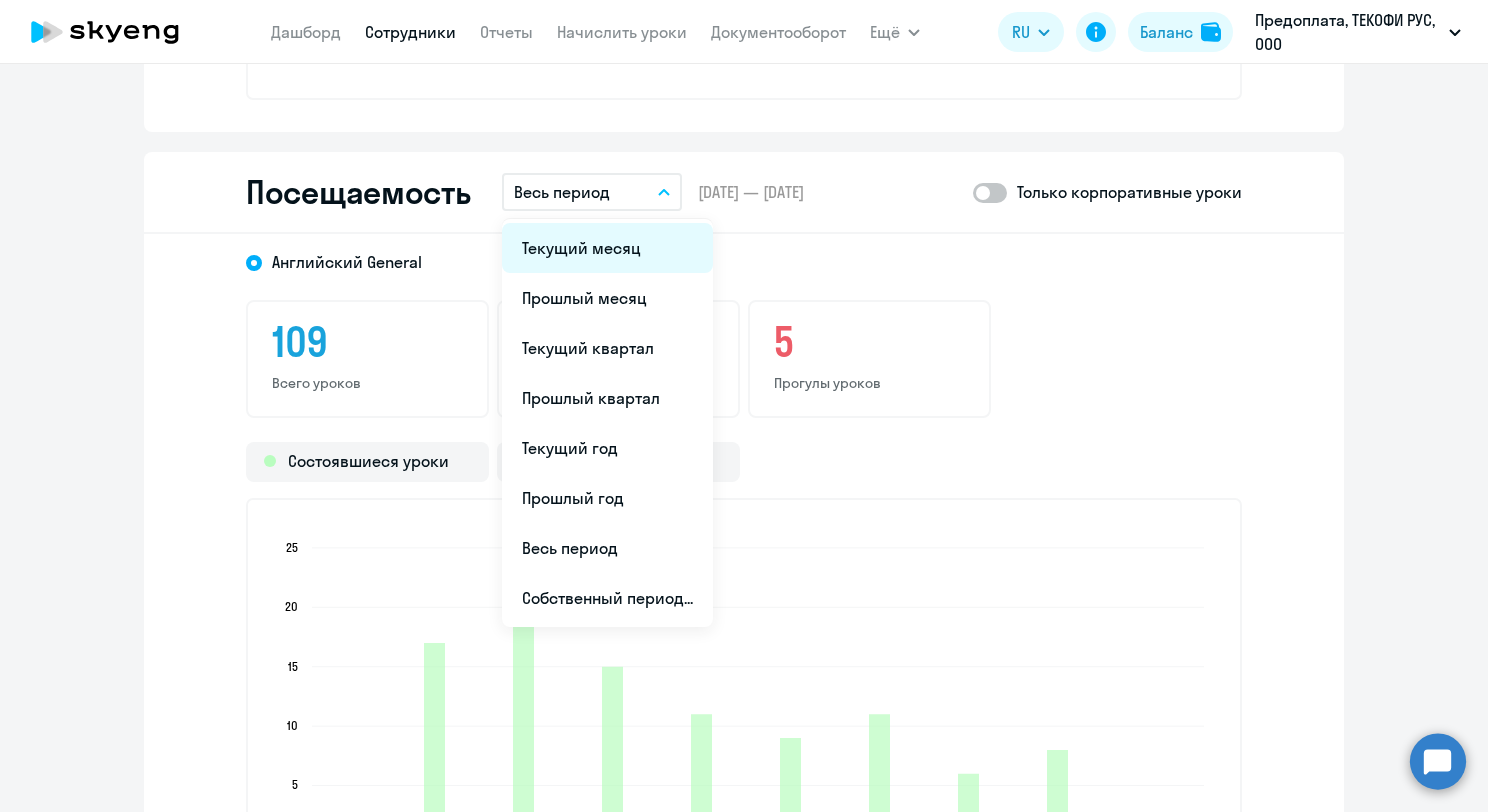 click on "Текущий месяц" at bounding box center [607, 248] 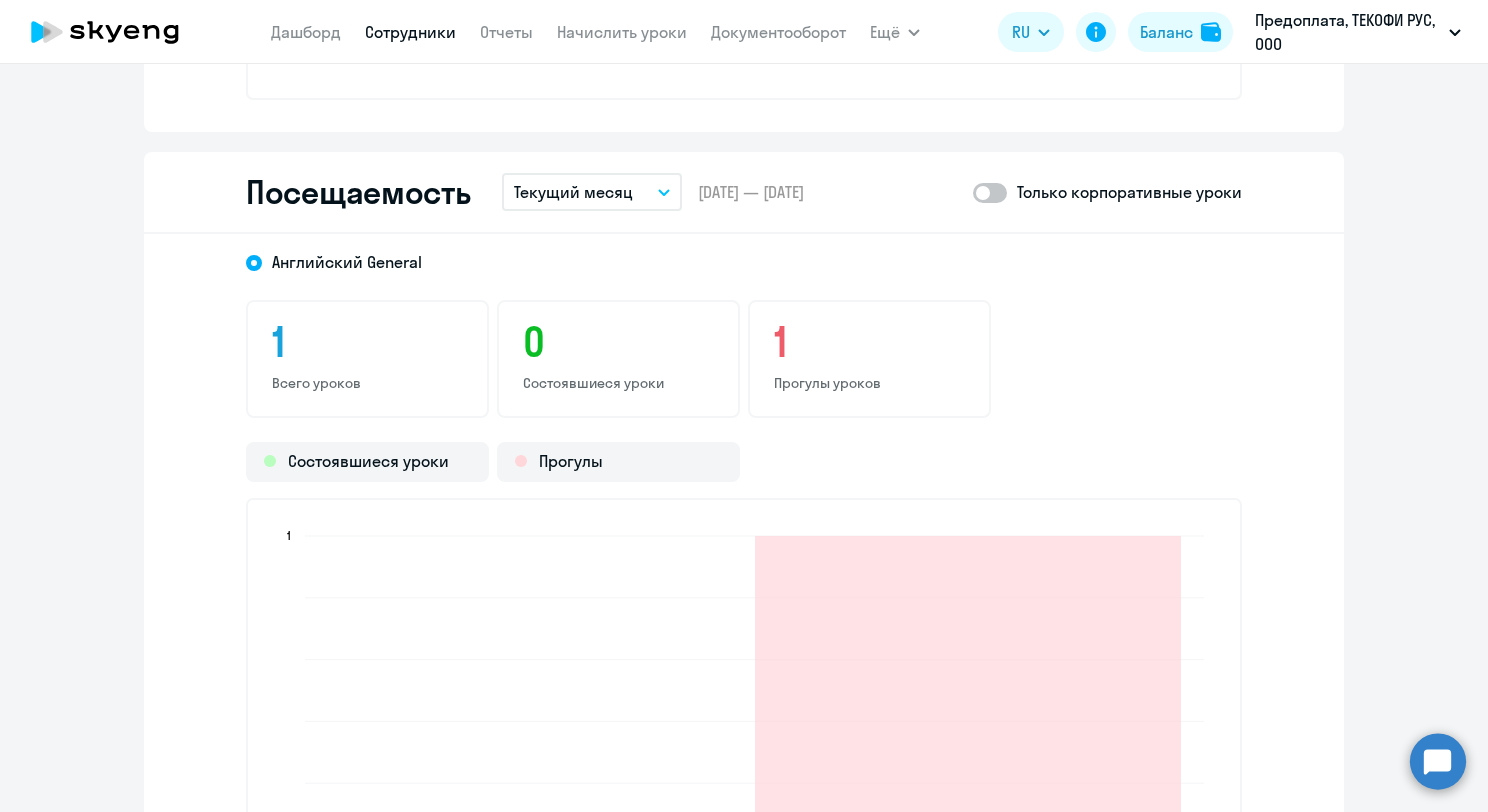 scroll, scrollTop: 2800, scrollLeft: 0, axis: vertical 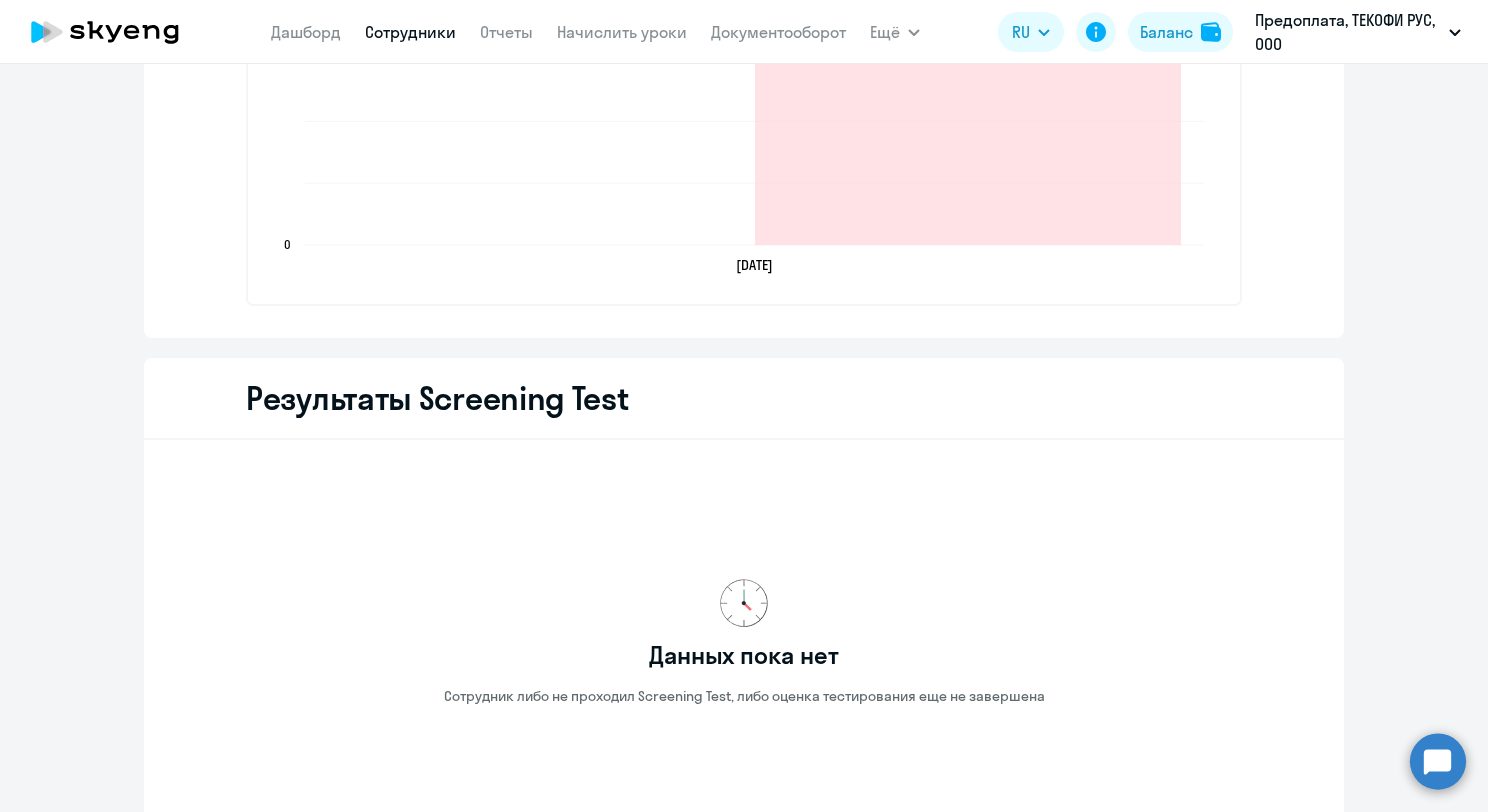 click on "[PERSON_NAME]
[EMAIL_ADDRESS][DOMAIN_NAME]  Английский
Баланс 105 уроков Общая информация Последний урок пройден по курсу • C1 - Advanced
Пройдено – До повышения уровня – Время разговора
3508 минут  Темп обучения  Ещё не определён  Цели Для себя Посмотреть все Название курса  Изучение английского языка для общих целей  Обучение начато
[DATE]  Статус  Идут постоянные занятия  Преподаватель  [PERSON_NAME]  Условия софинансирования – Лимит уроков  Без ограничений  Остаток от лимита  Без ограничений  Дата обновления лимита – Навыки  Весь период
–
– 9.2" 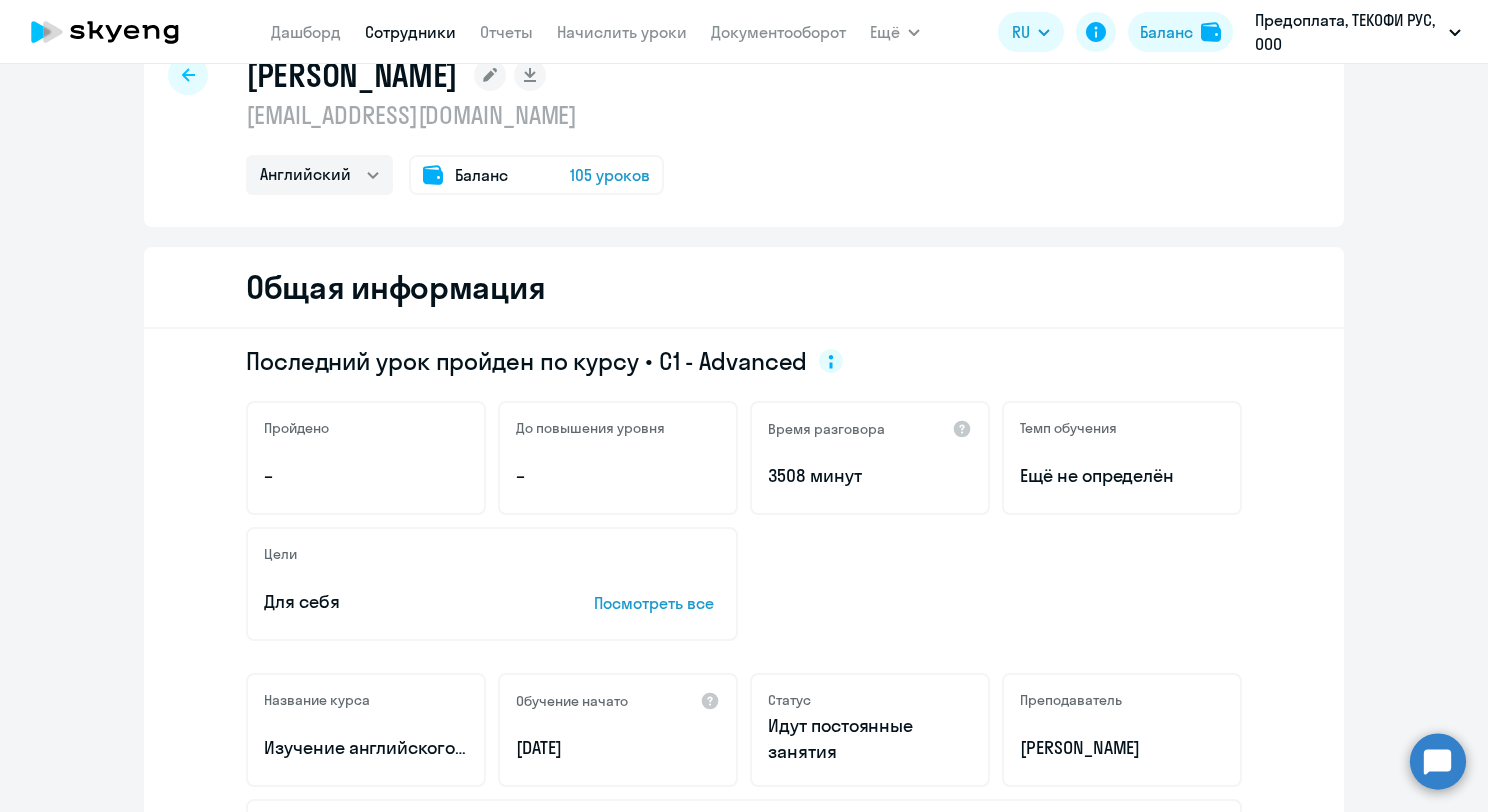 scroll, scrollTop: 0, scrollLeft: 0, axis: both 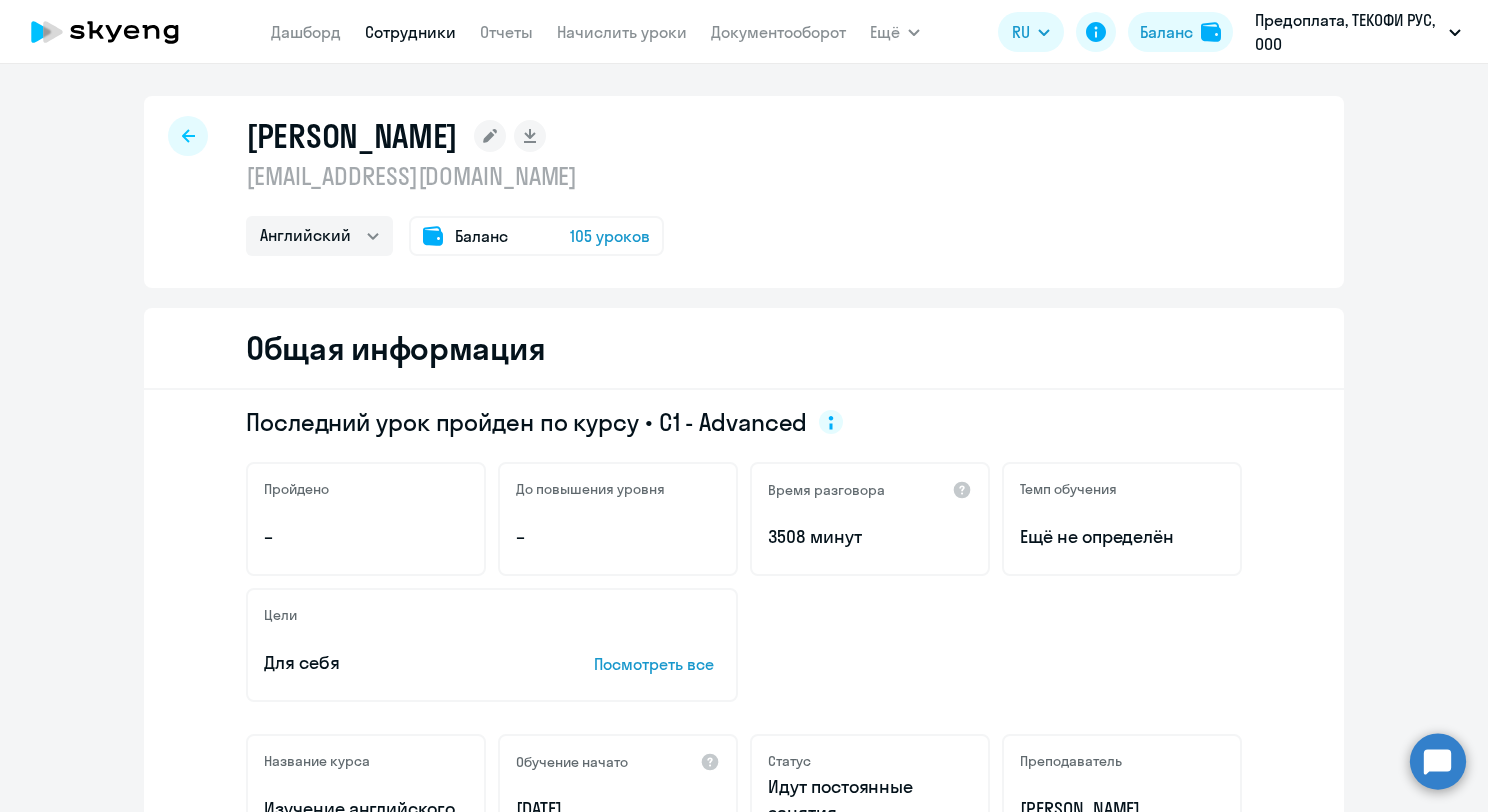 click 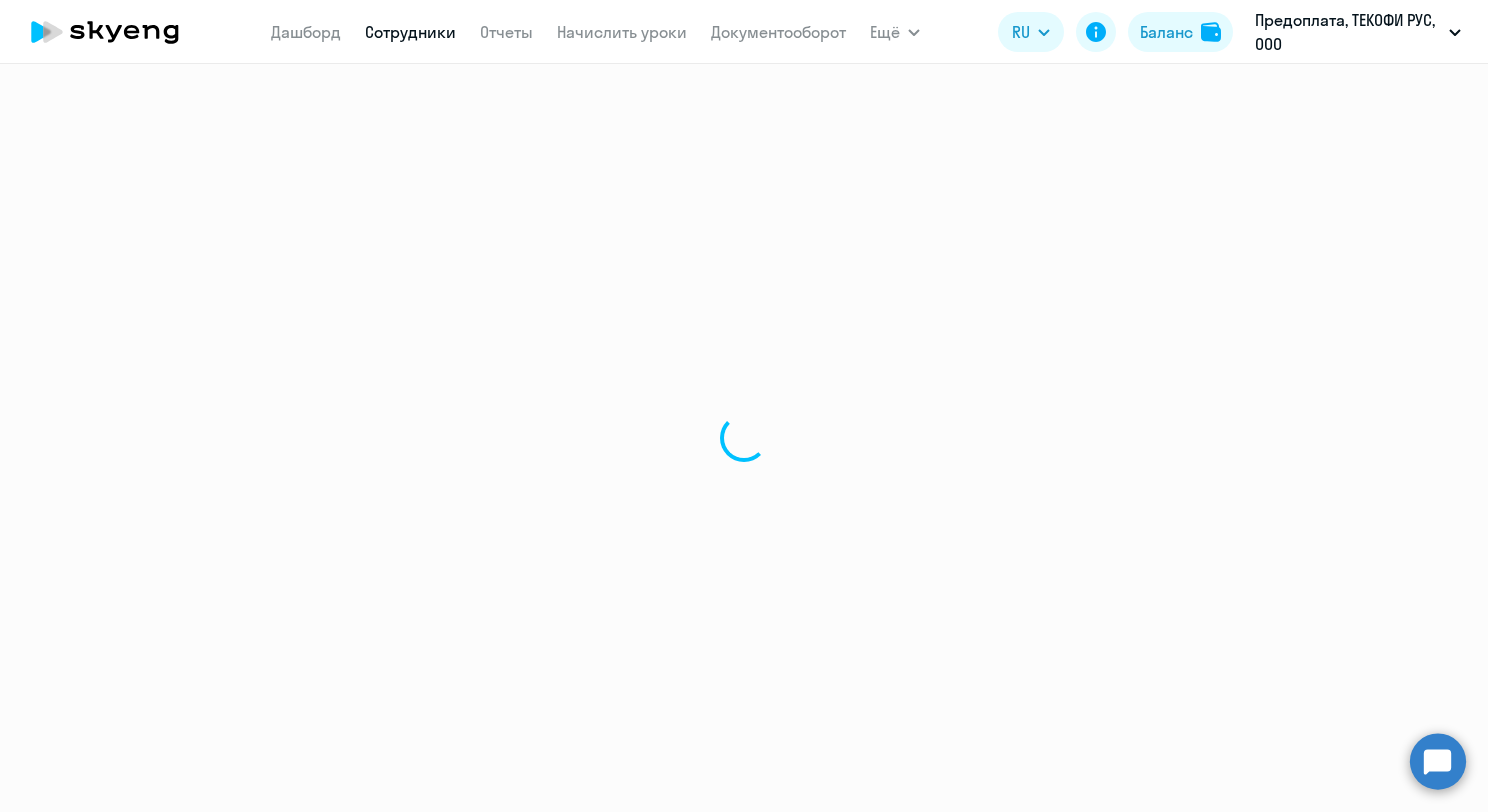 select on "30" 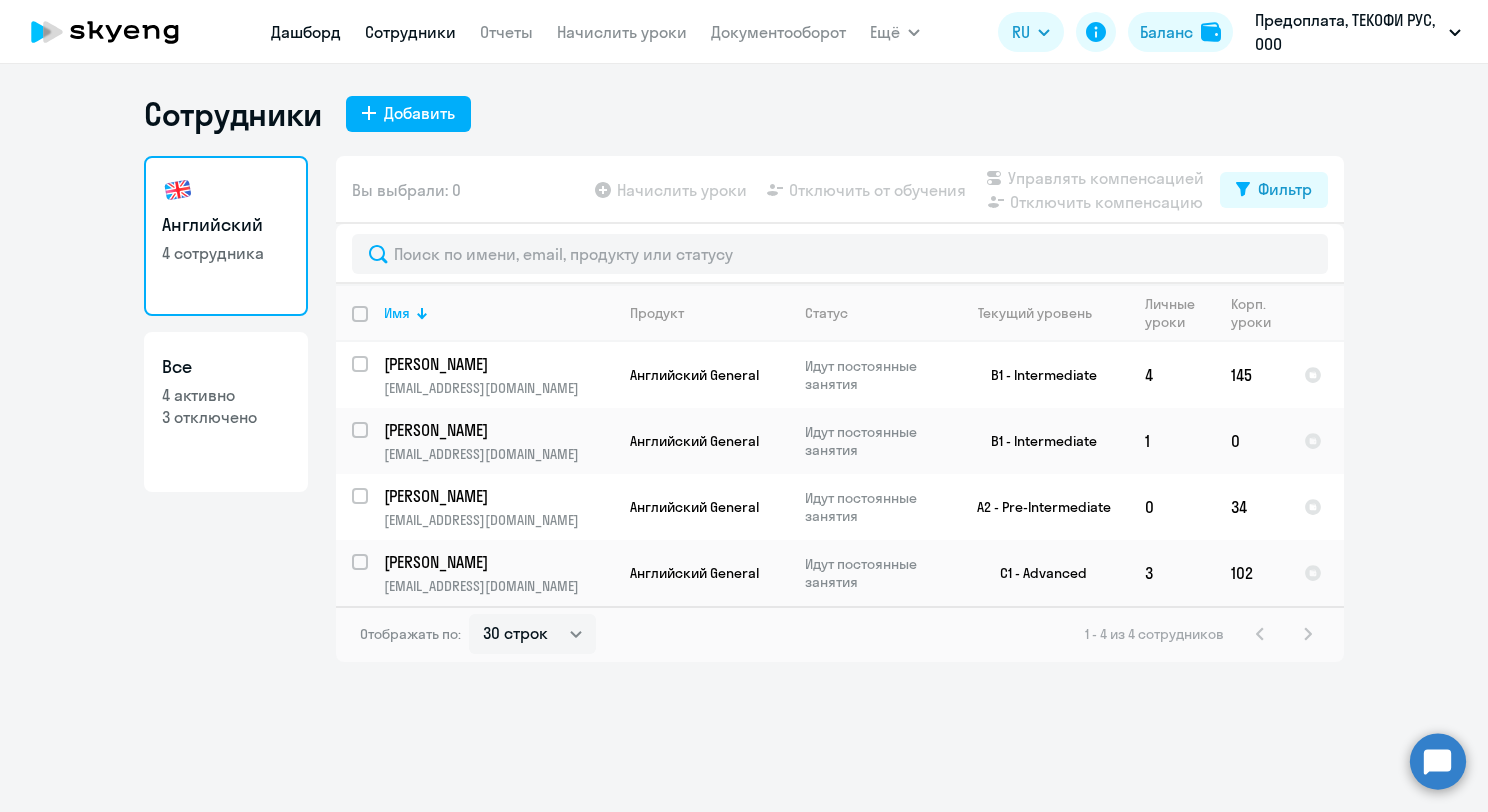 click on "Дашборд" at bounding box center [306, 32] 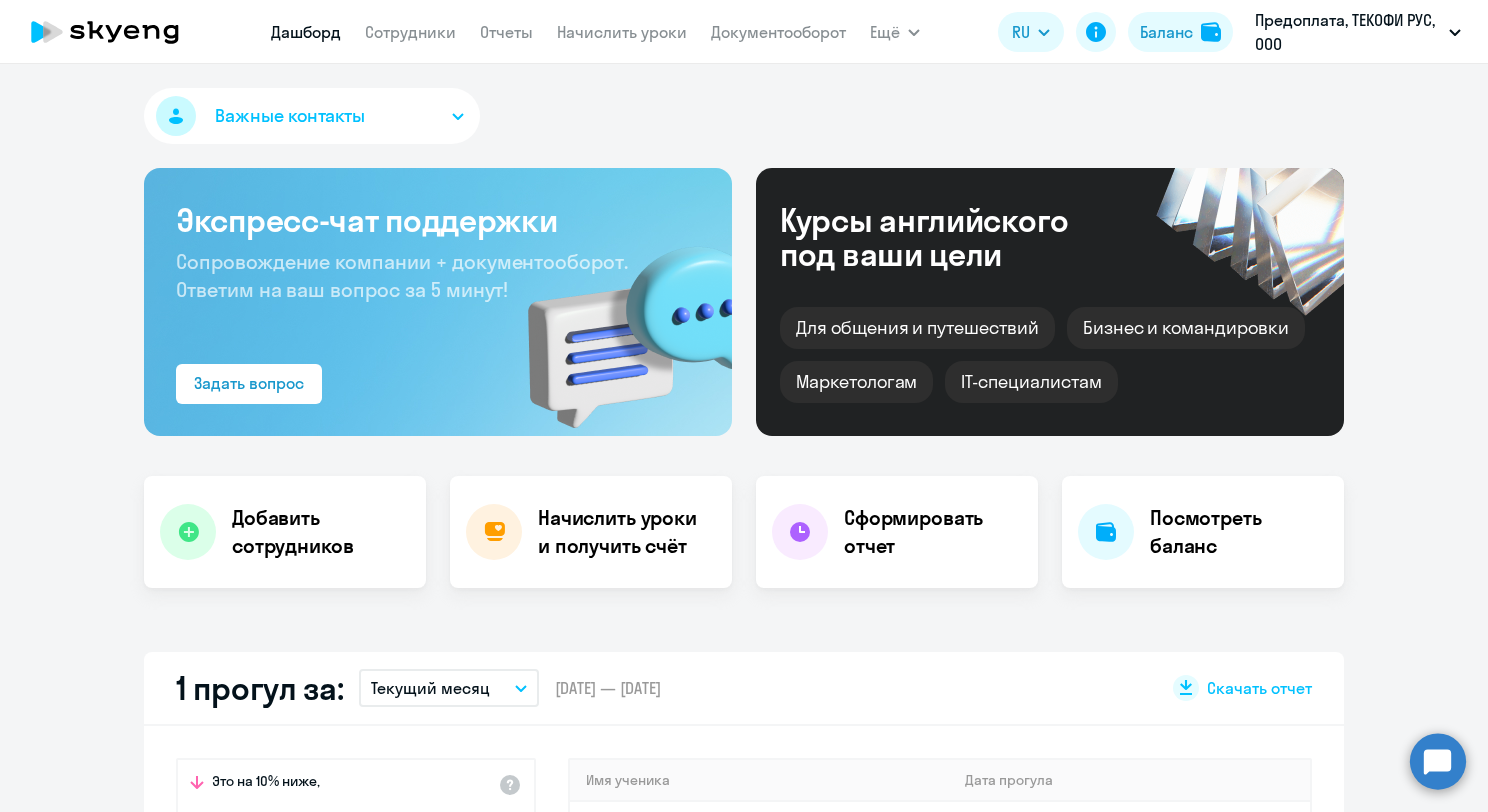 select on "30" 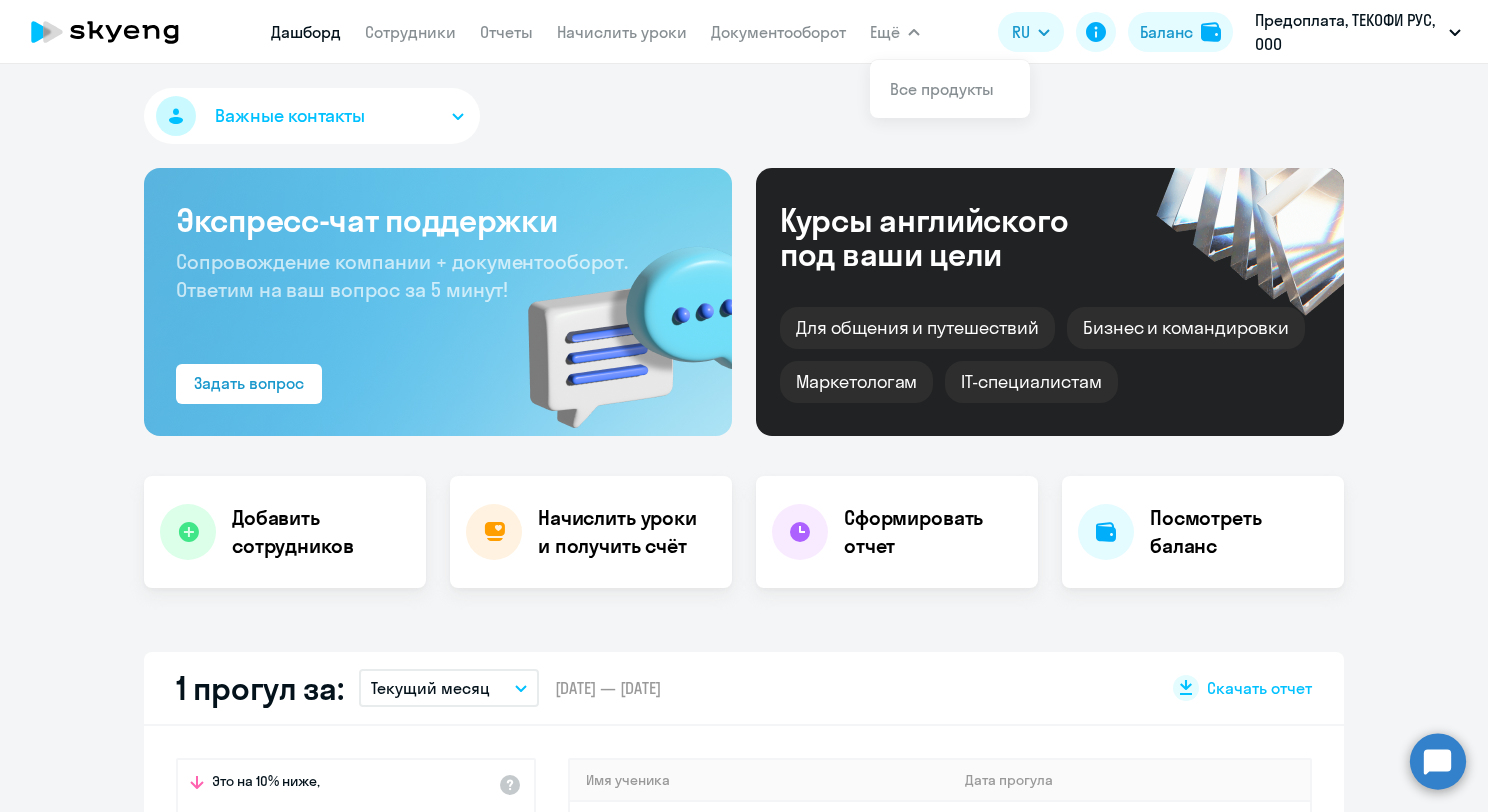 click 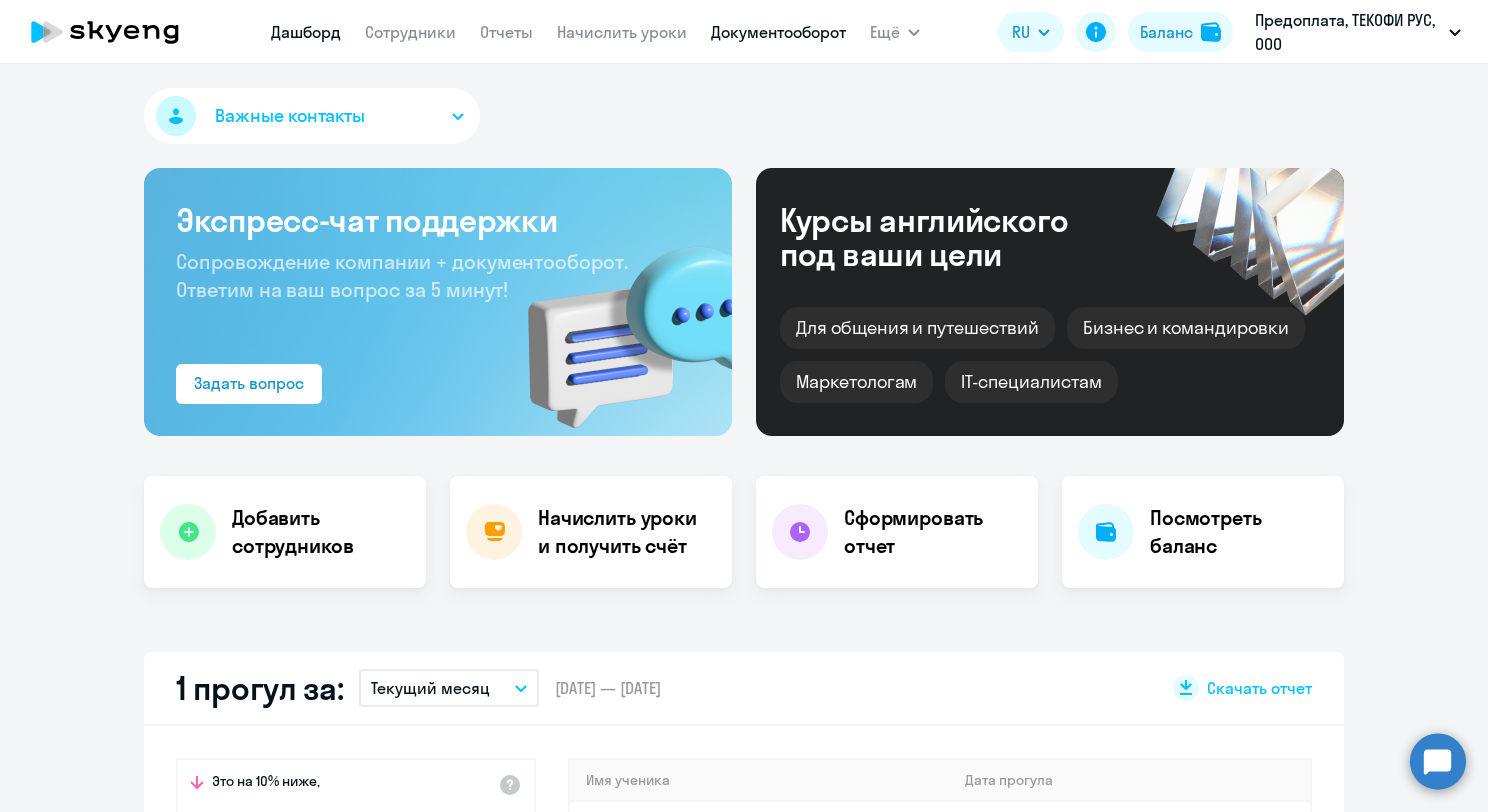 click on "Документооборот" at bounding box center [778, 32] 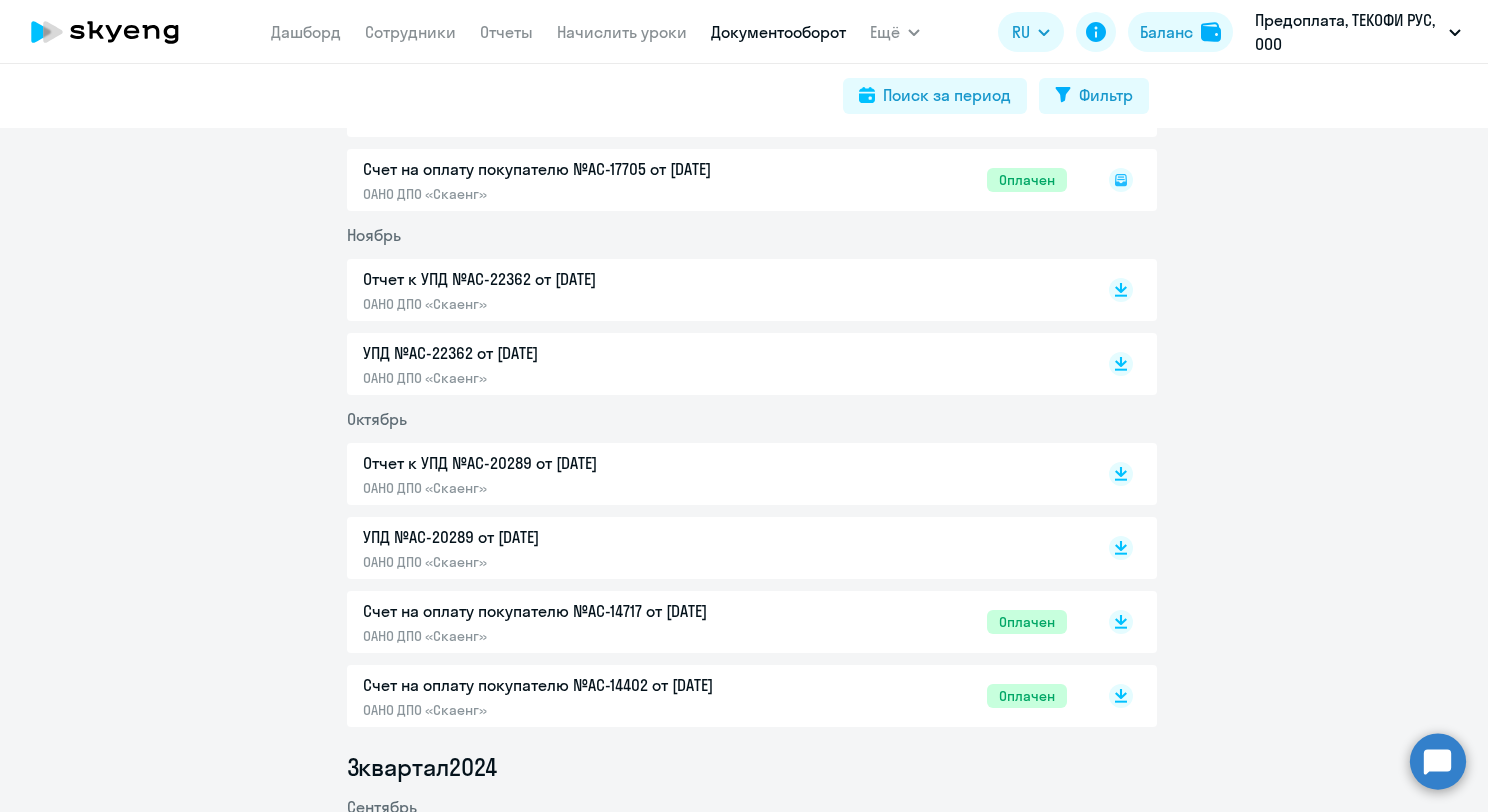 scroll, scrollTop: 1900, scrollLeft: 0, axis: vertical 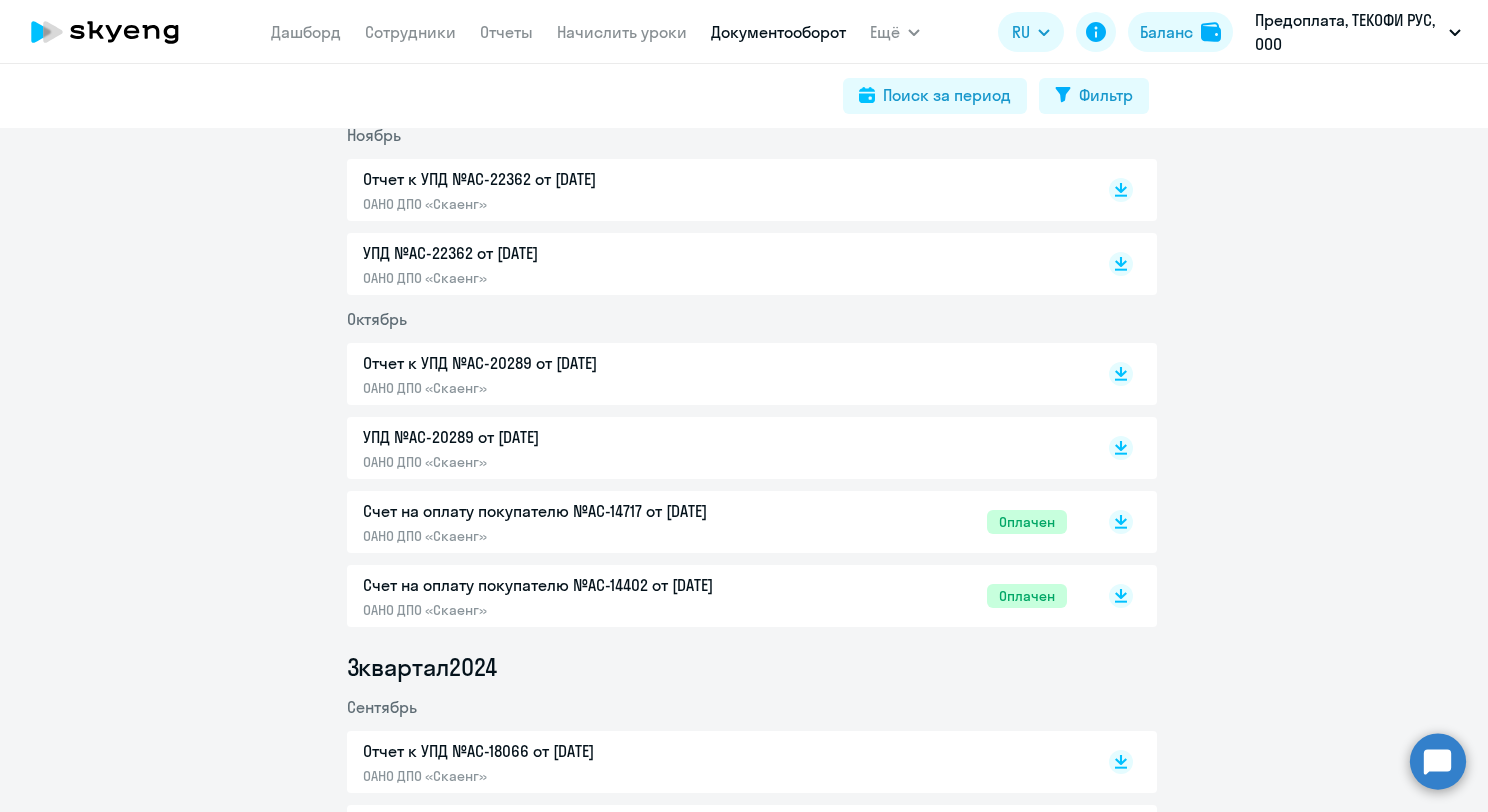 click on "Счет на оплату покупателю №AC-14717 от [DATE]" 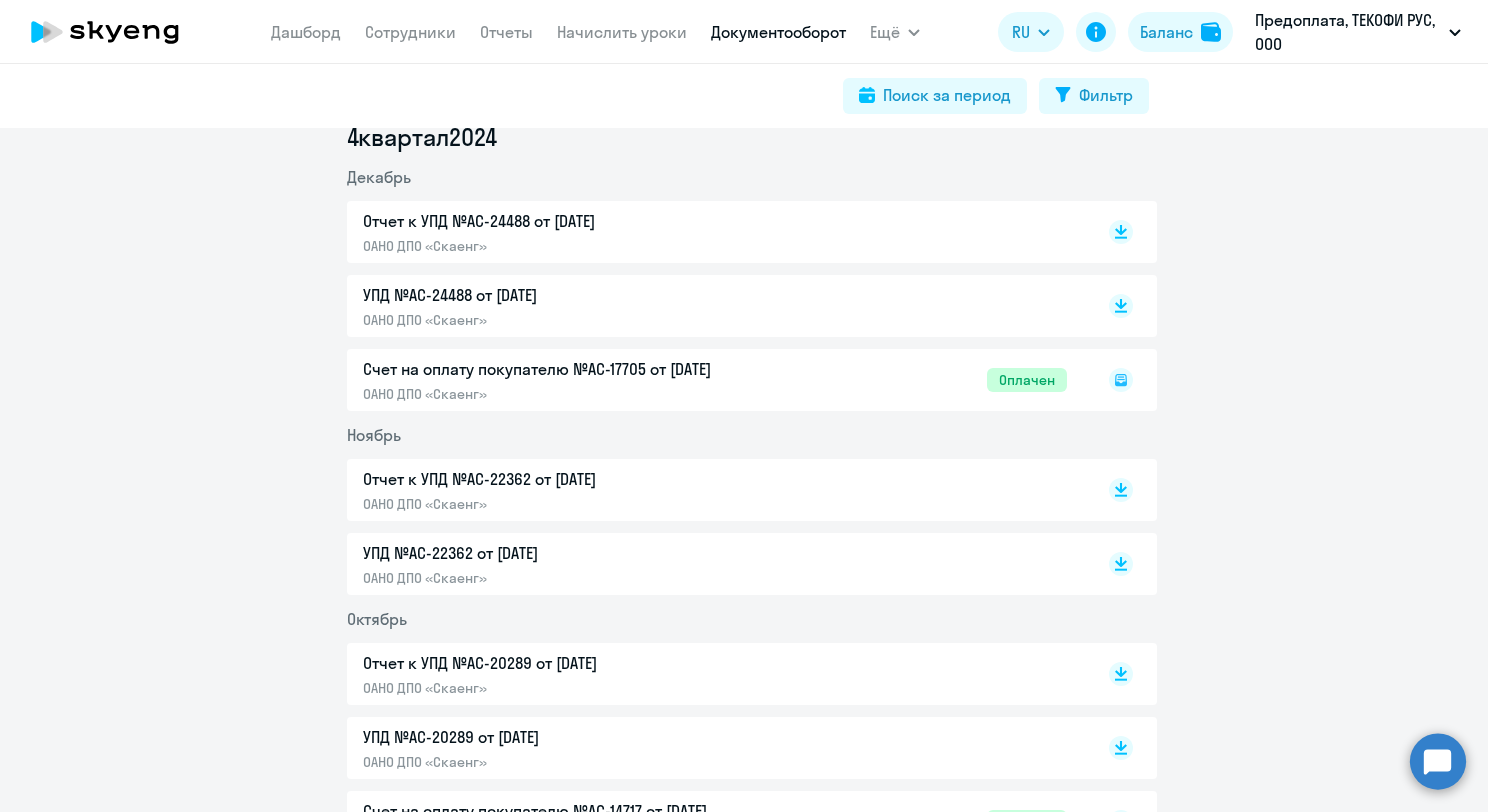 scroll, scrollTop: 1500, scrollLeft: 0, axis: vertical 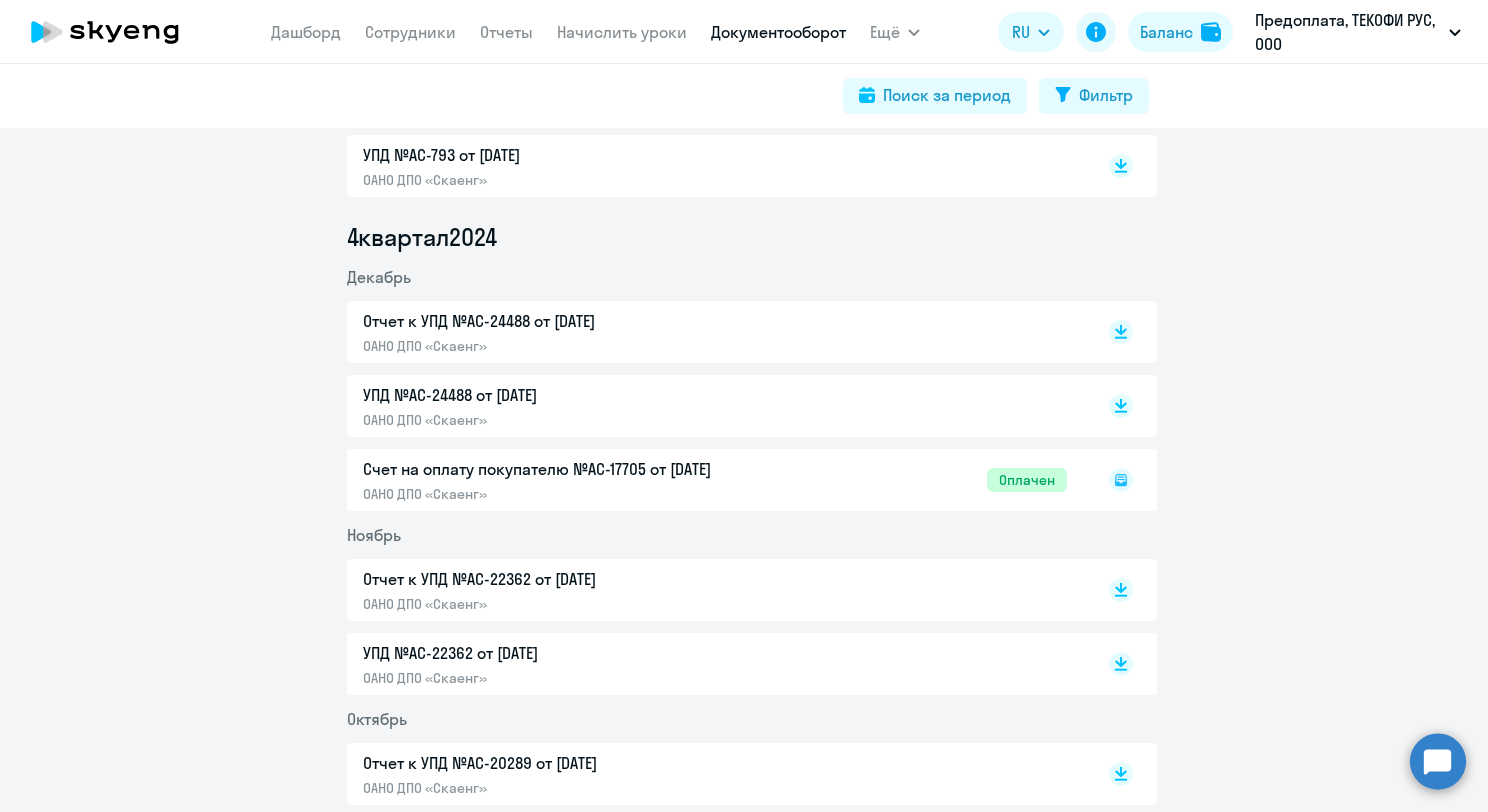 click on "Счет на оплату покупателю №AC-17705 от [DATE]  ОАНО ДПО «Скаенг»  Оплачен" 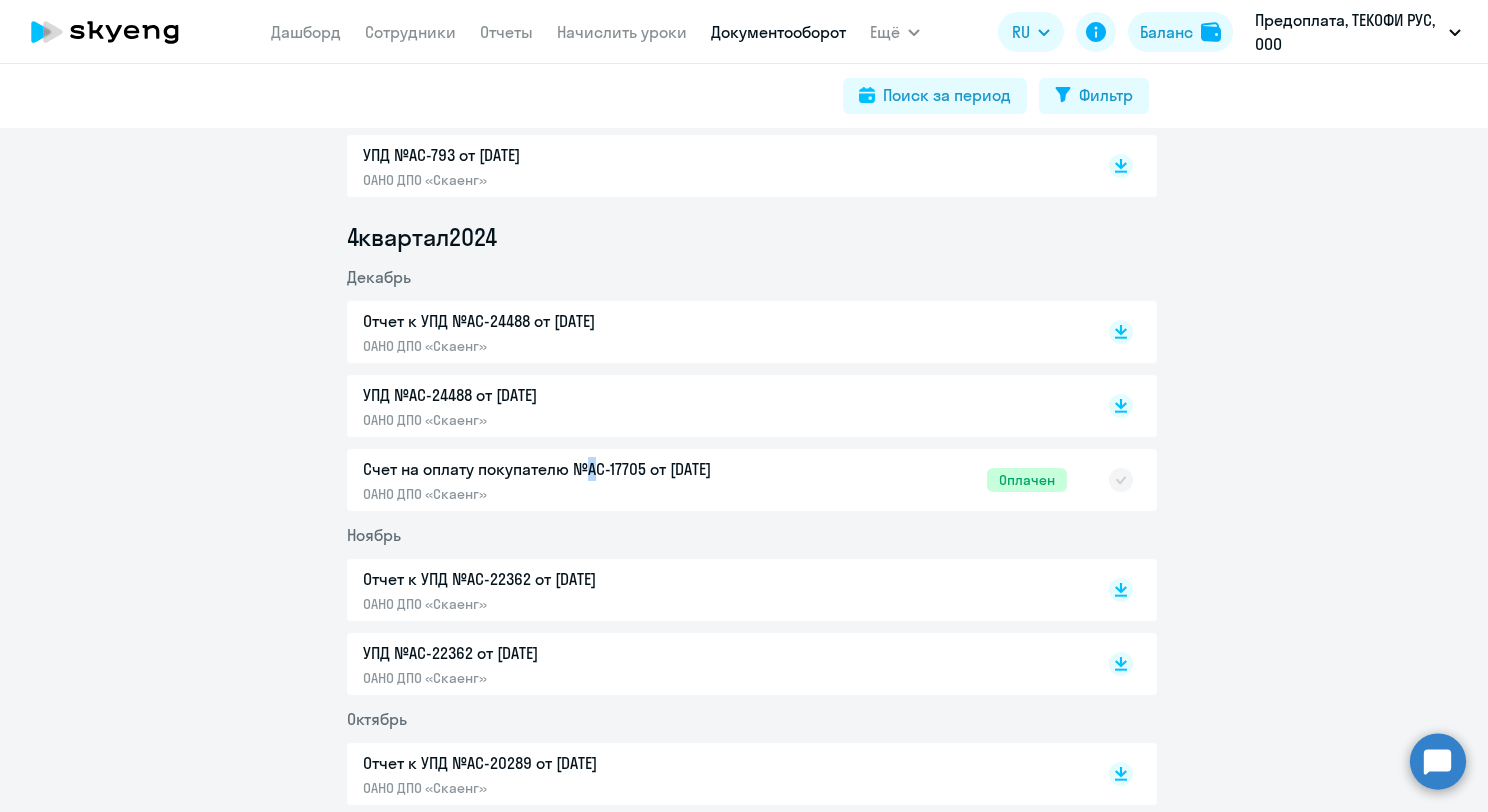 click on "Счет на оплату покупателю №AC-17705 от [DATE]  ОАНО ДПО «Скаенг»  Оплачен" 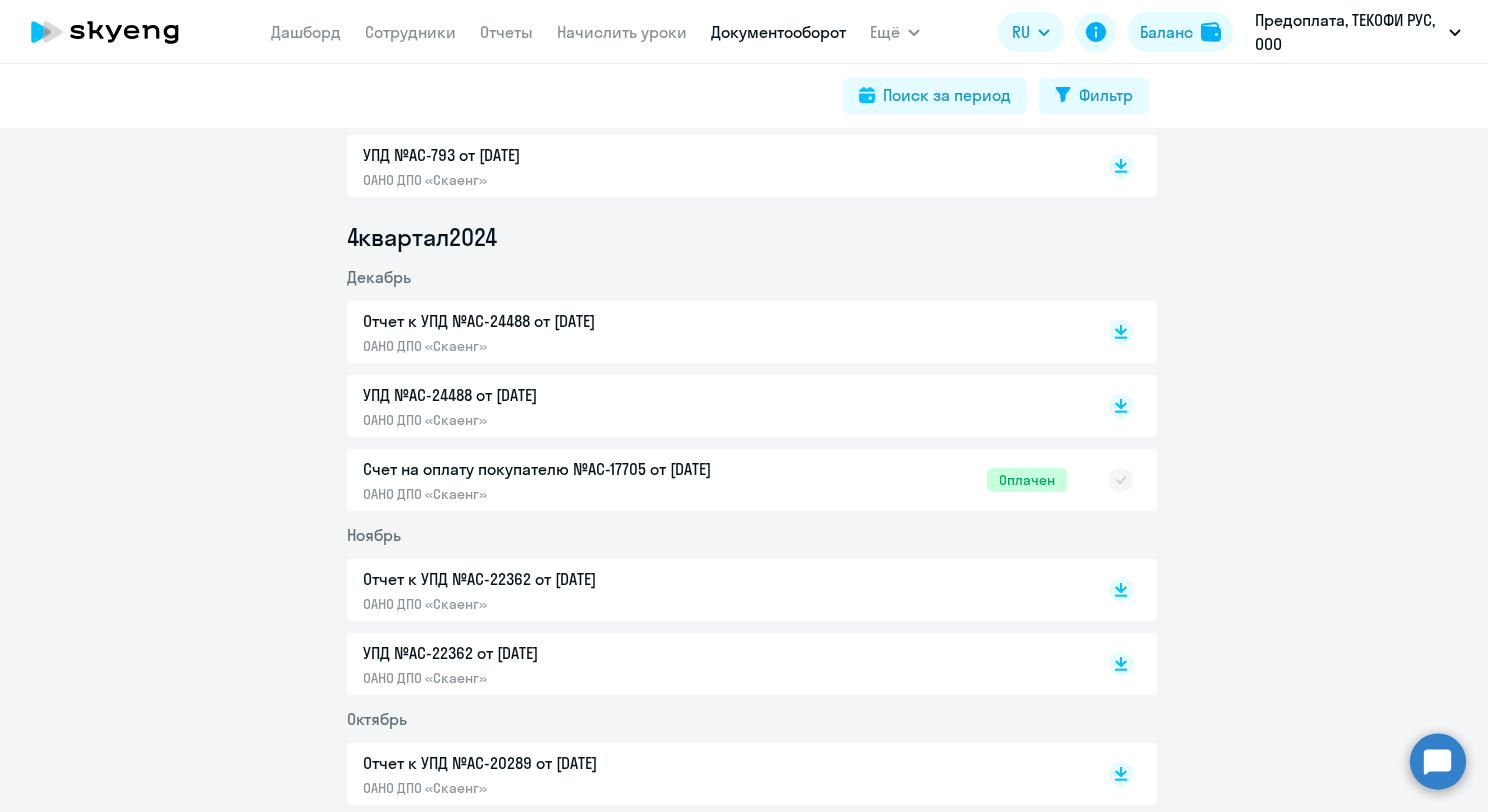 click on "Счет на оплату покупателю №AC-17705 от [DATE]  ОАНО ДПО «Скаенг»  Оплачен" 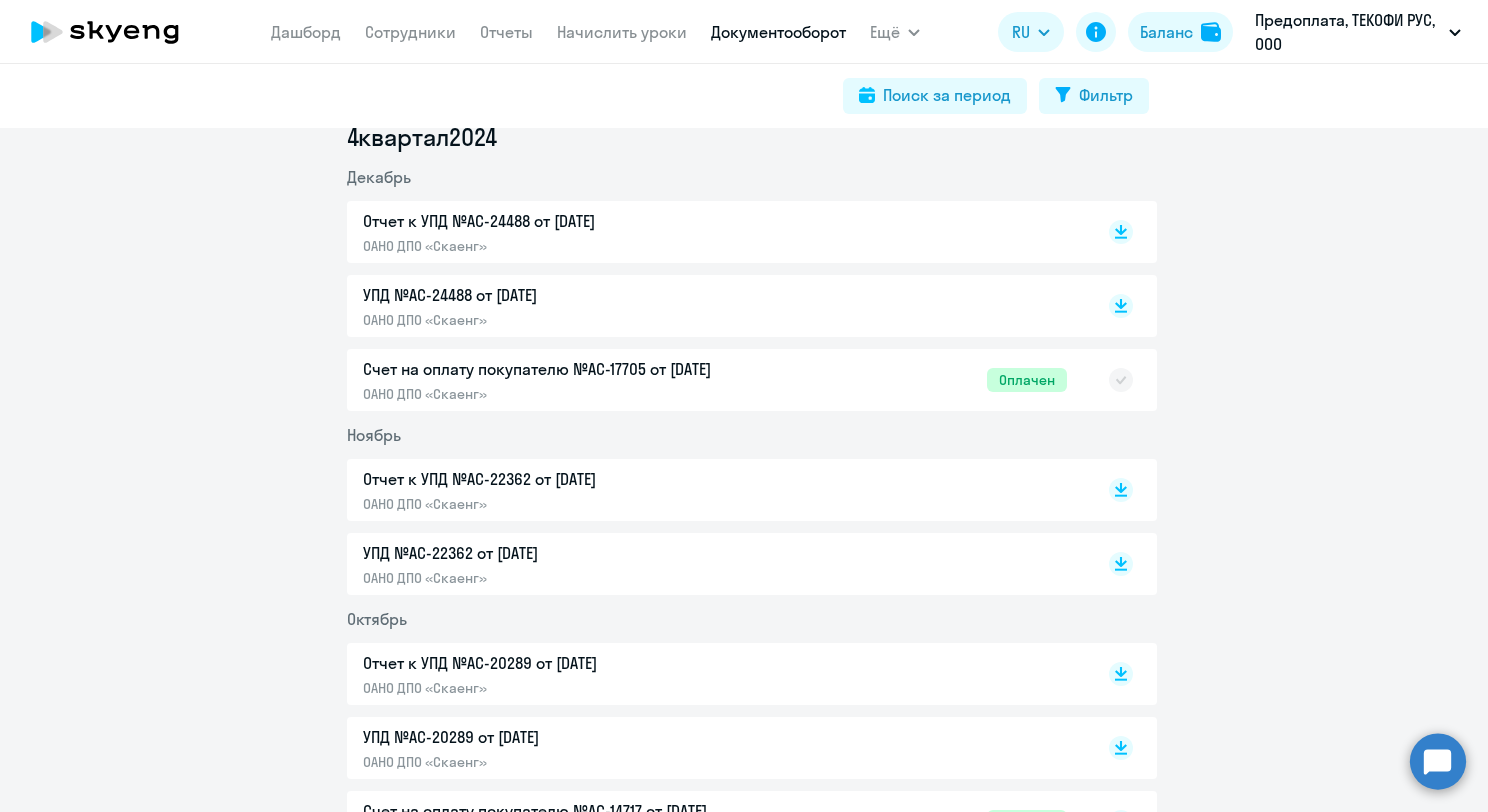 scroll, scrollTop: 2200, scrollLeft: 0, axis: vertical 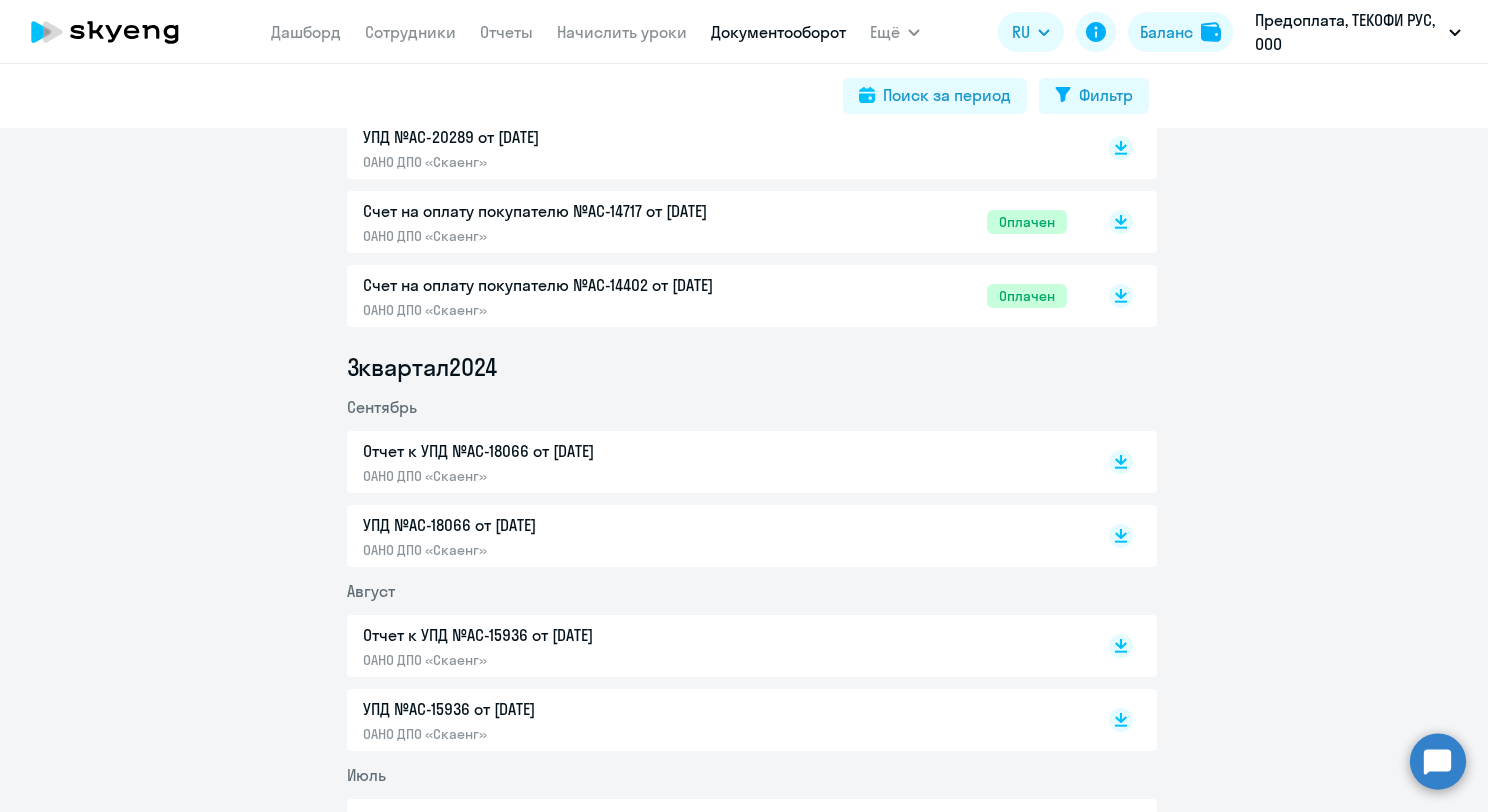 click on "ОАНО ДПО «Скаенг»" 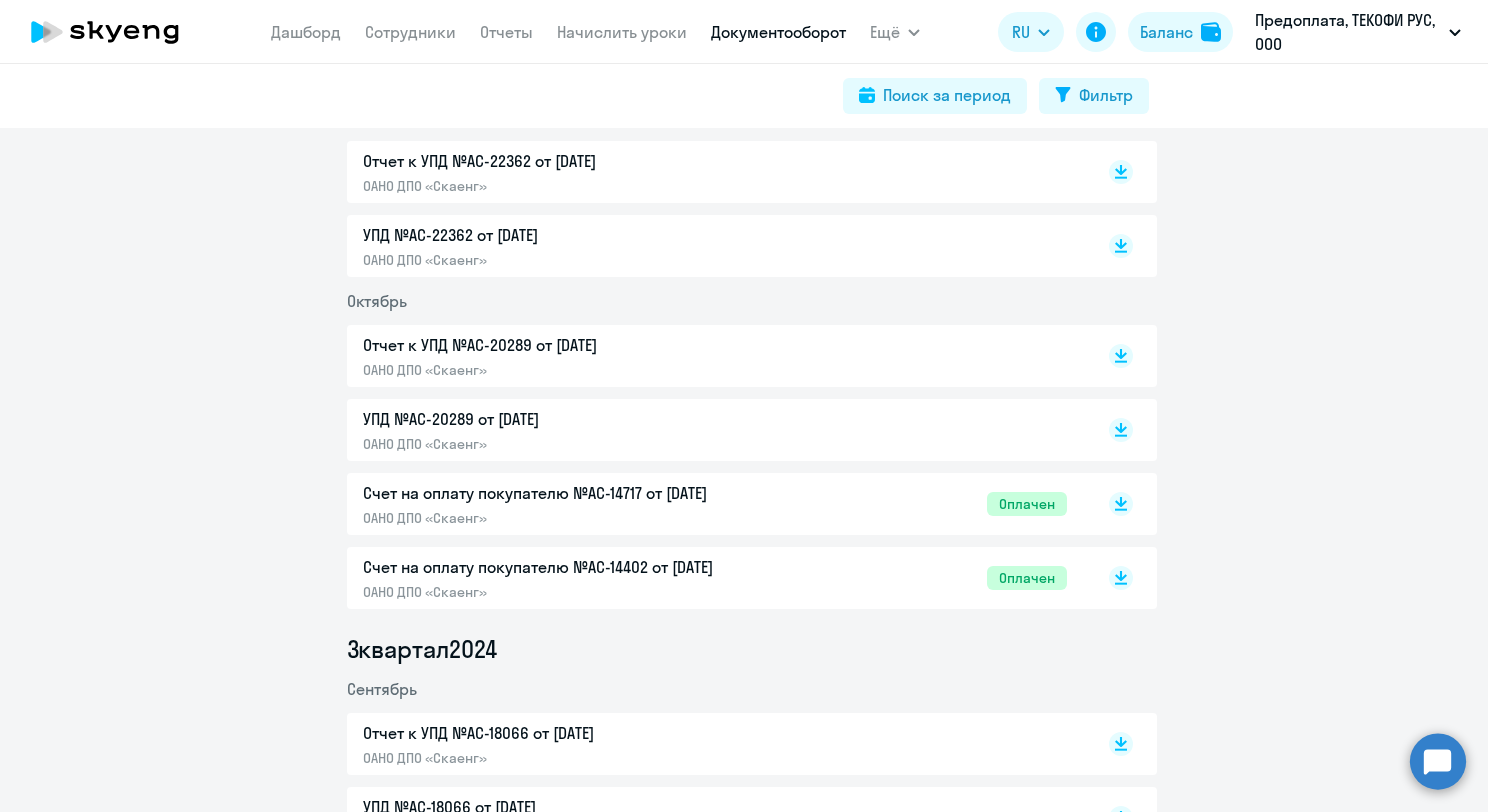 scroll, scrollTop: 1600, scrollLeft: 0, axis: vertical 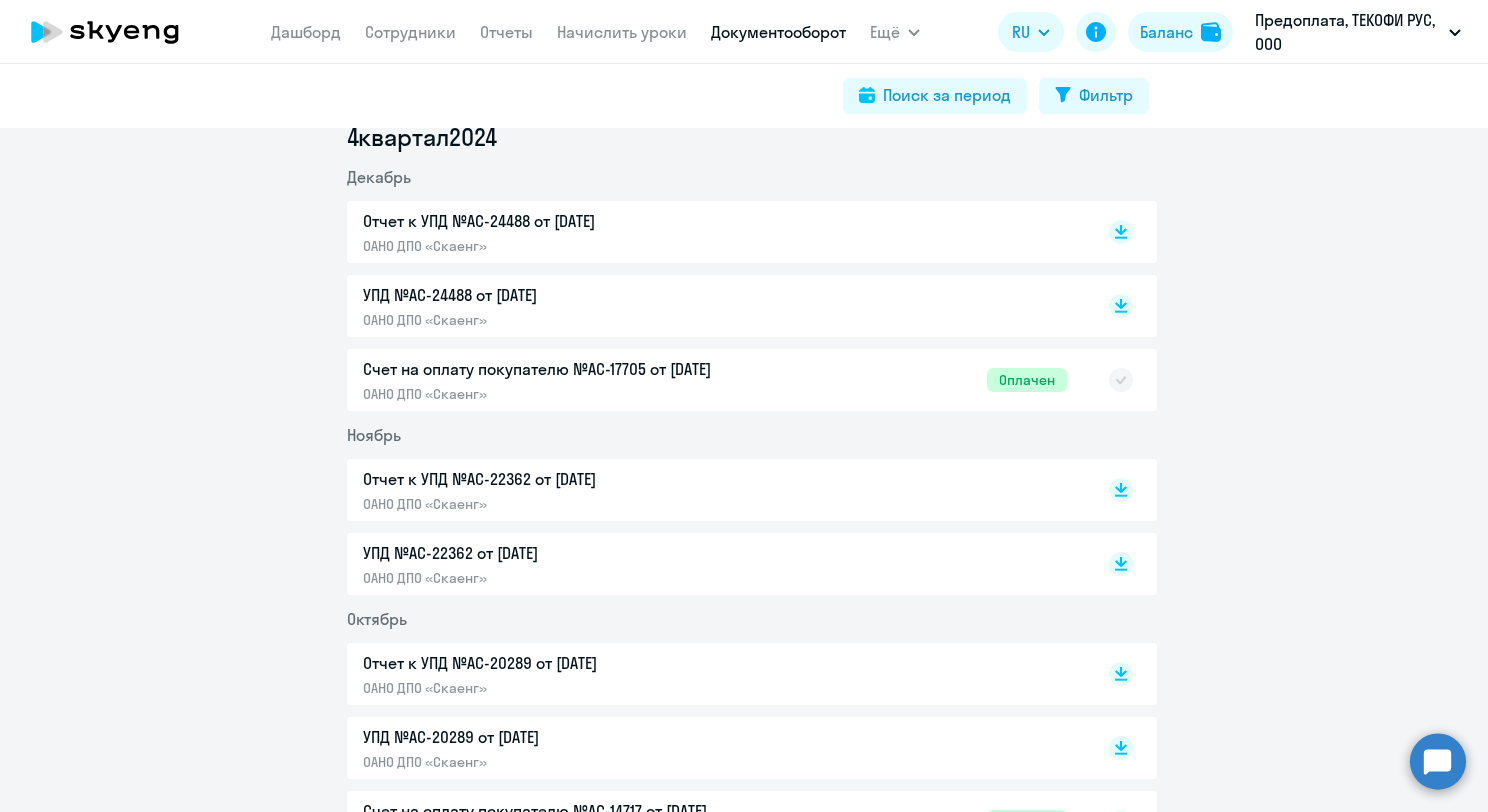 click on "[PERSON_NAME]
Отчеты
Начислить уроки
Документооборот" 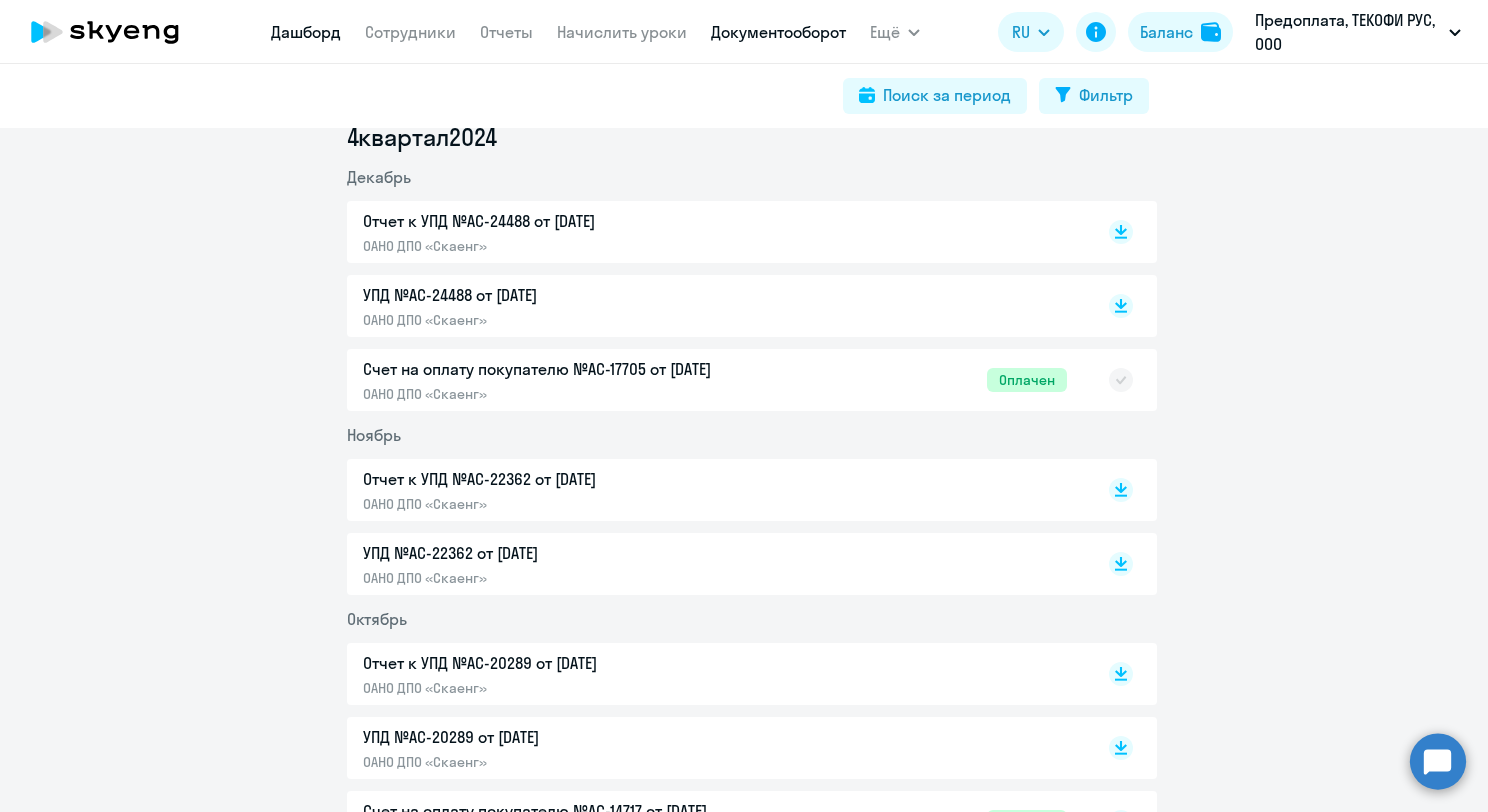 click on "Дашборд" at bounding box center (306, 32) 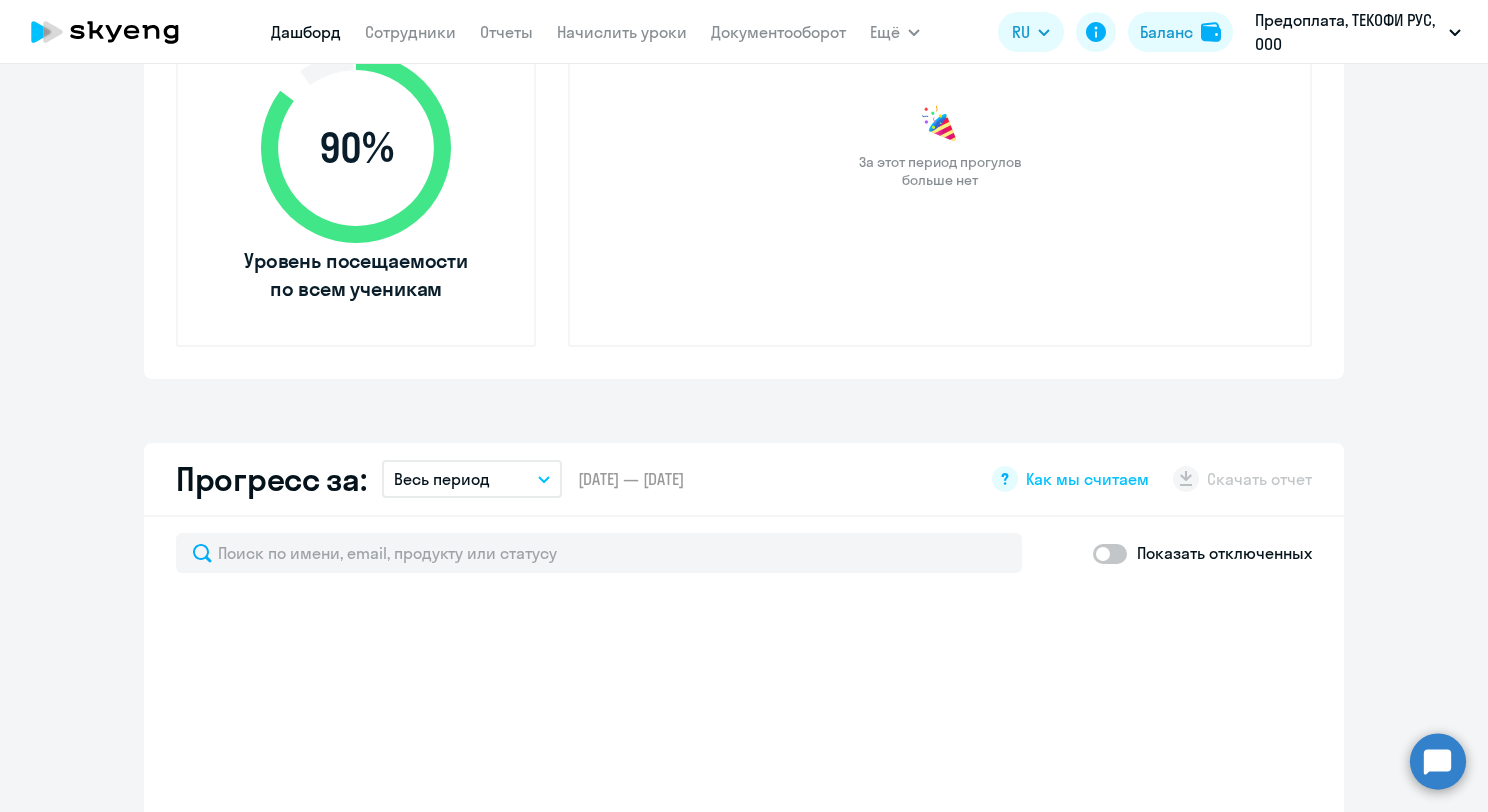scroll, scrollTop: 1200, scrollLeft: 0, axis: vertical 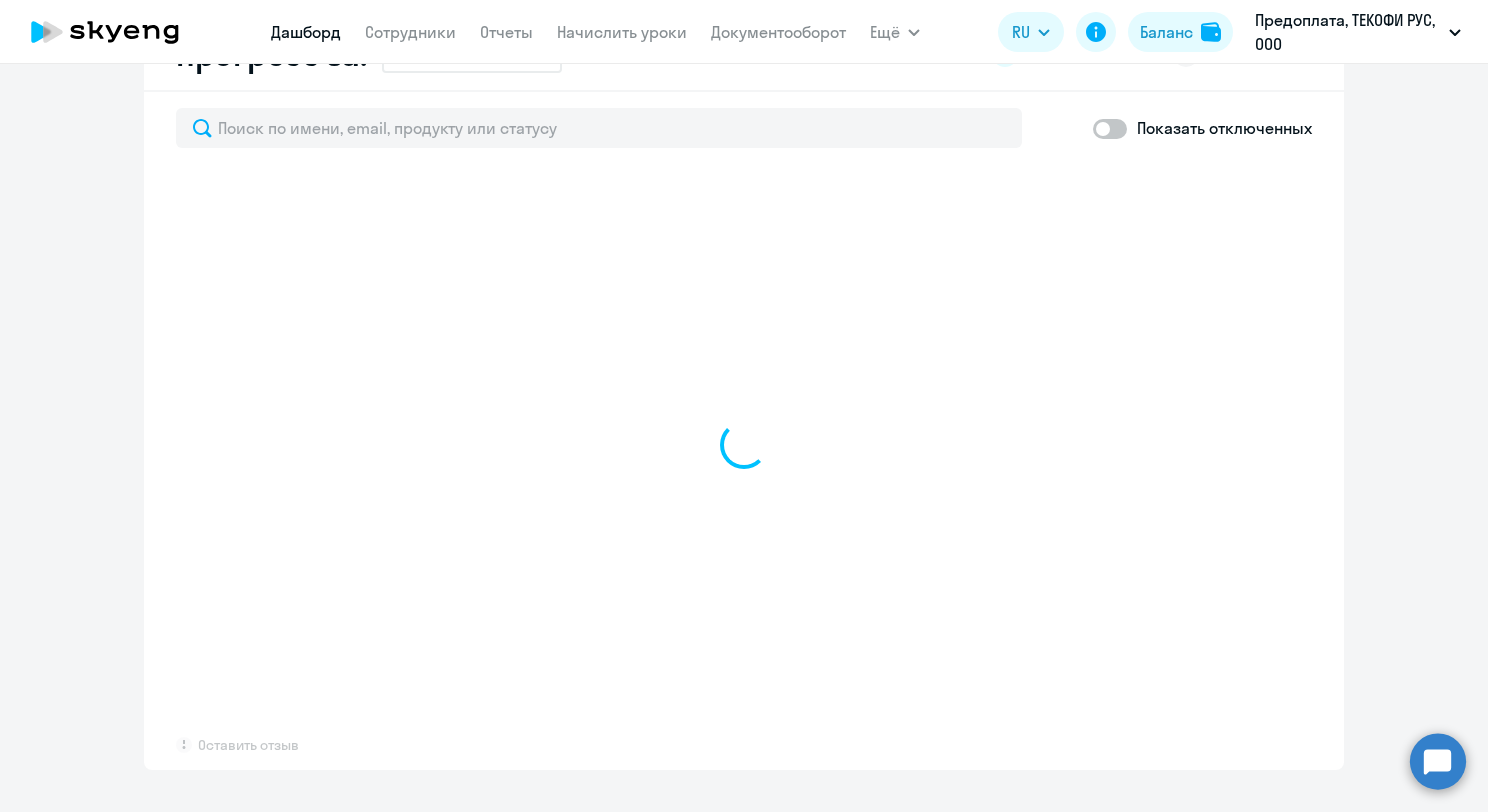 select on "30" 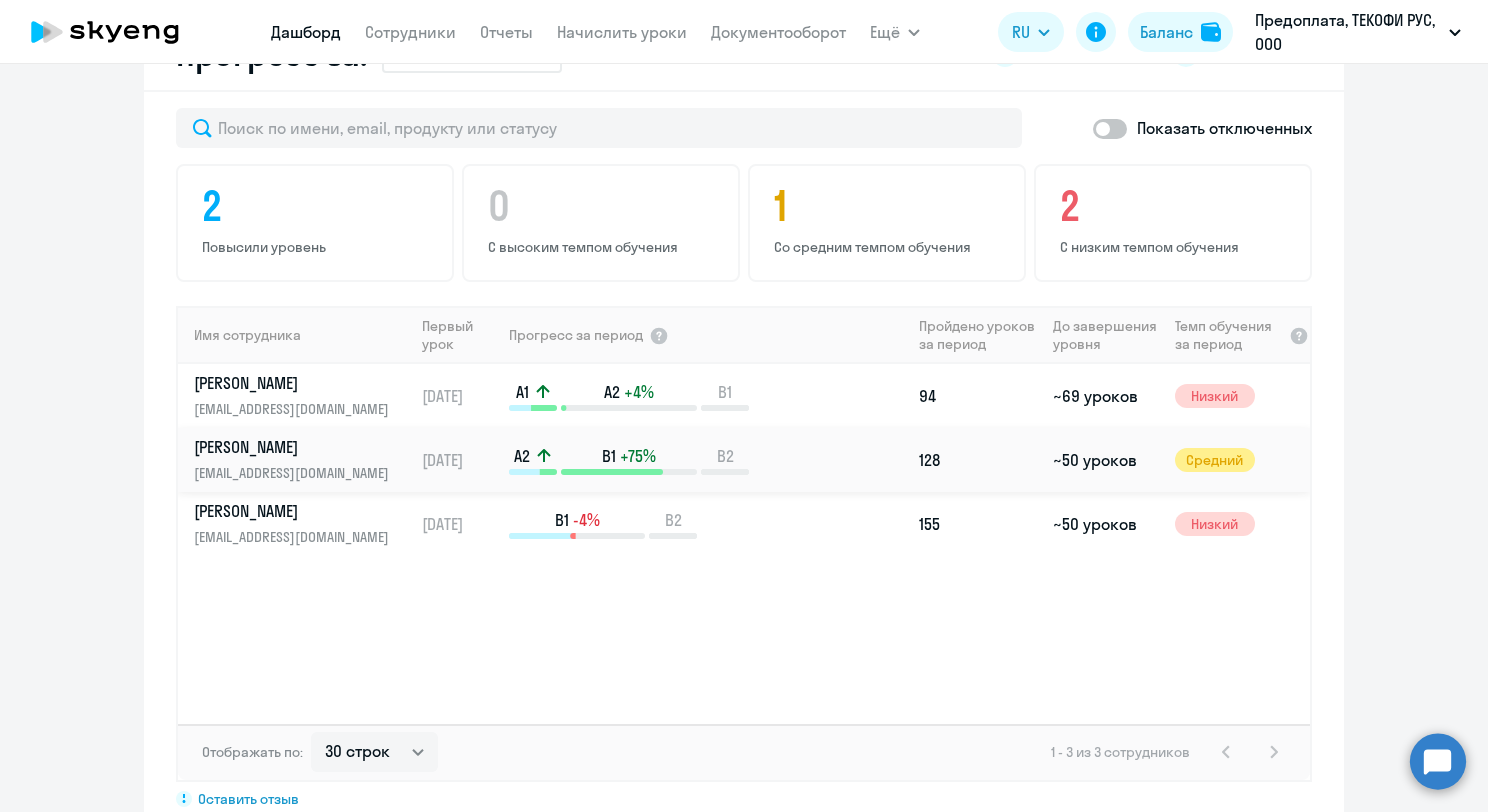 click on "[EMAIL_ADDRESS][DOMAIN_NAME]" 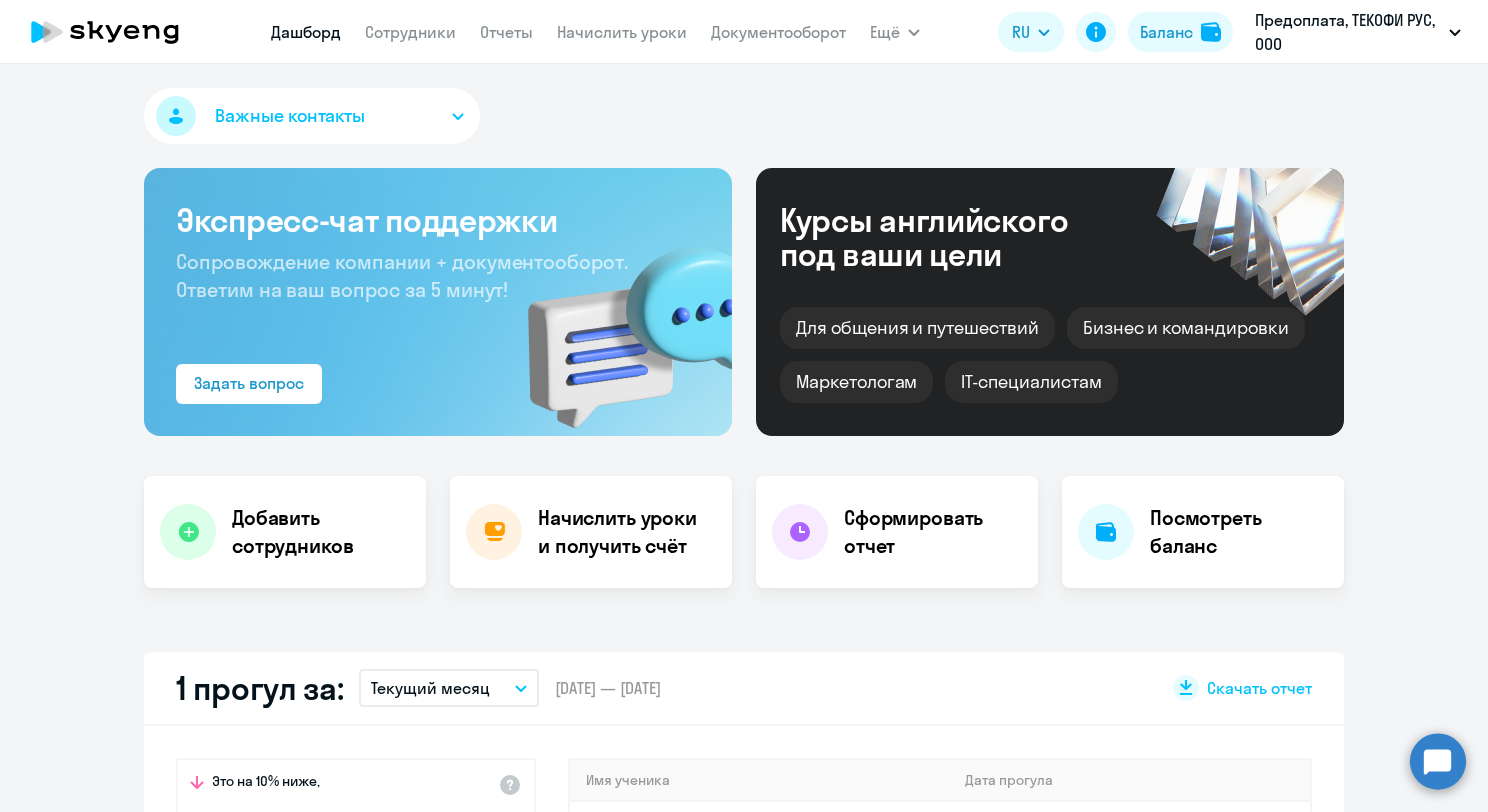 select on "english" 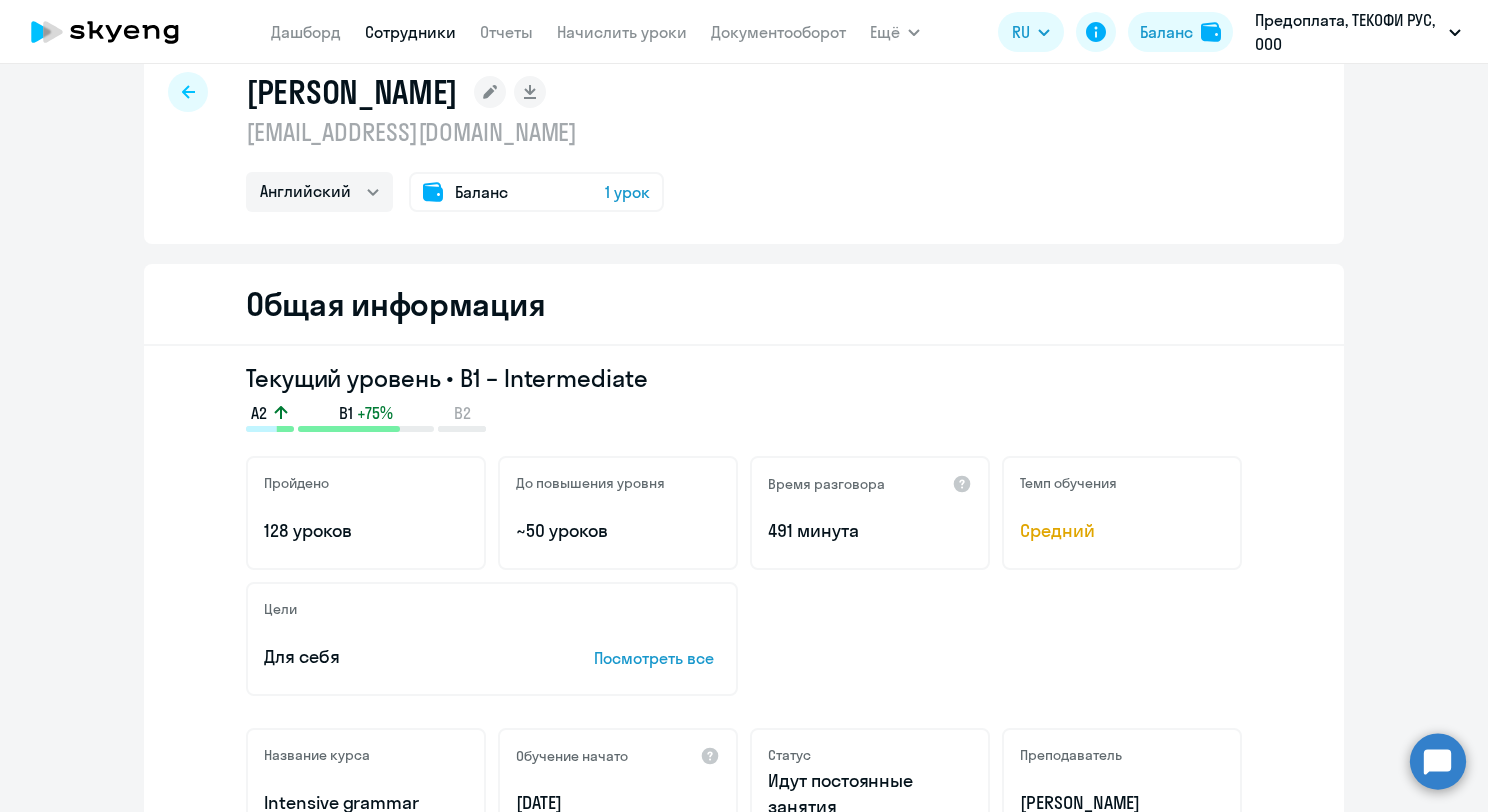 scroll, scrollTop: 0, scrollLeft: 0, axis: both 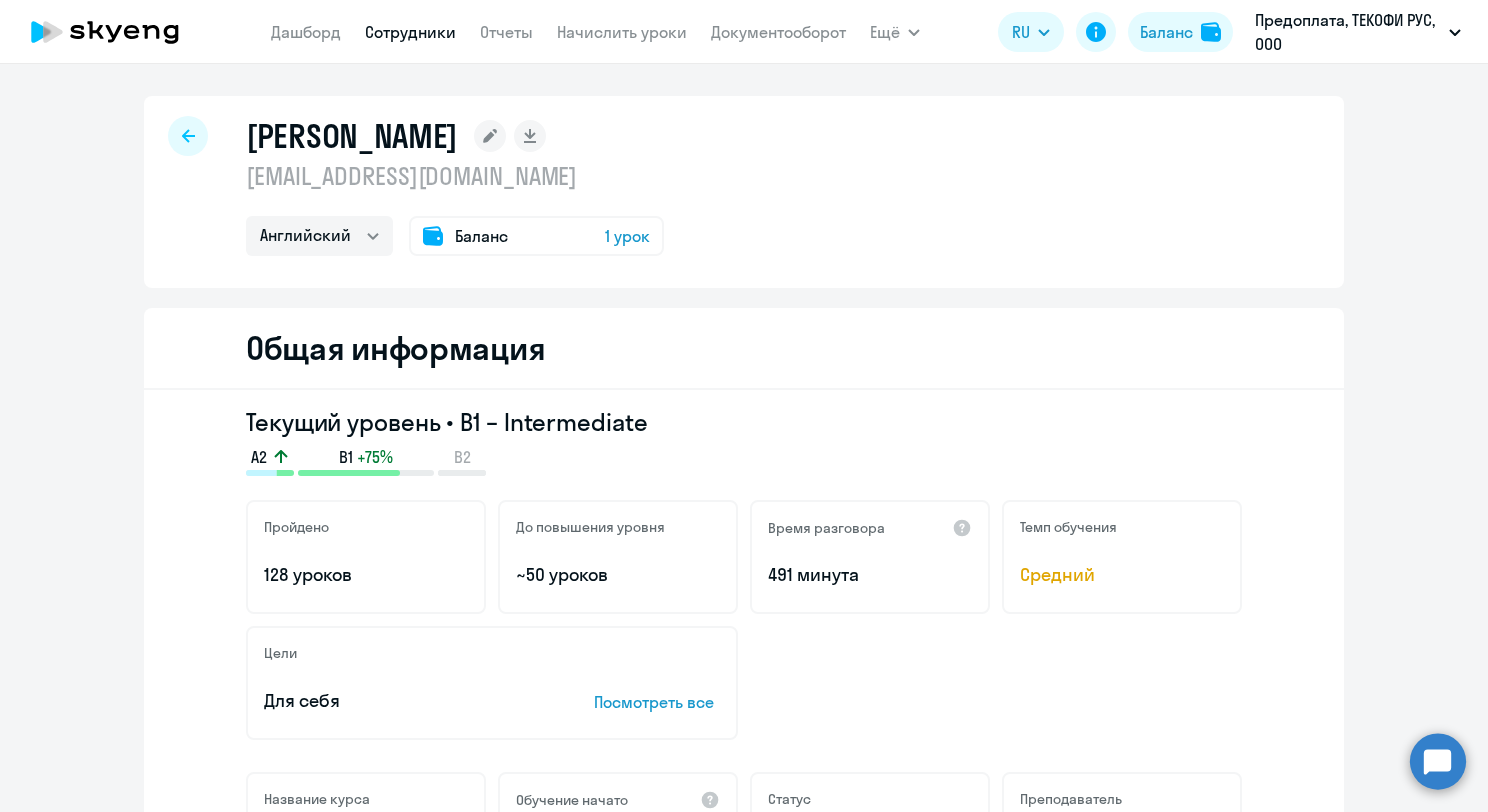 click on "[PERSON_NAME]
[EMAIL_ADDRESS][DOMAIN_NAME]  Английский
Баланс 1 урок Общая информация  Текущий уровень • B1 – Intermediate   A2
B1   +75%  B2 Пройдено  128 уроков  До повышения уровня  ~50 уроков  Время разговора
491 минута  Темп обучения  Средний  Цели Для себя Посмотреть все Название курса  Intensive grammar  Обучение начато
[DATE]  Статус  Идут постоянные занятия  Преподаватель  [PERSON_NAME] софинансирования – Лимит уроков  Без ограничений  Остаток от лимита  Без ограничений  Дата обновления лимита – Навыки  Весь период
–  [DATE] — [DATE]  По уровню  A2
B1" 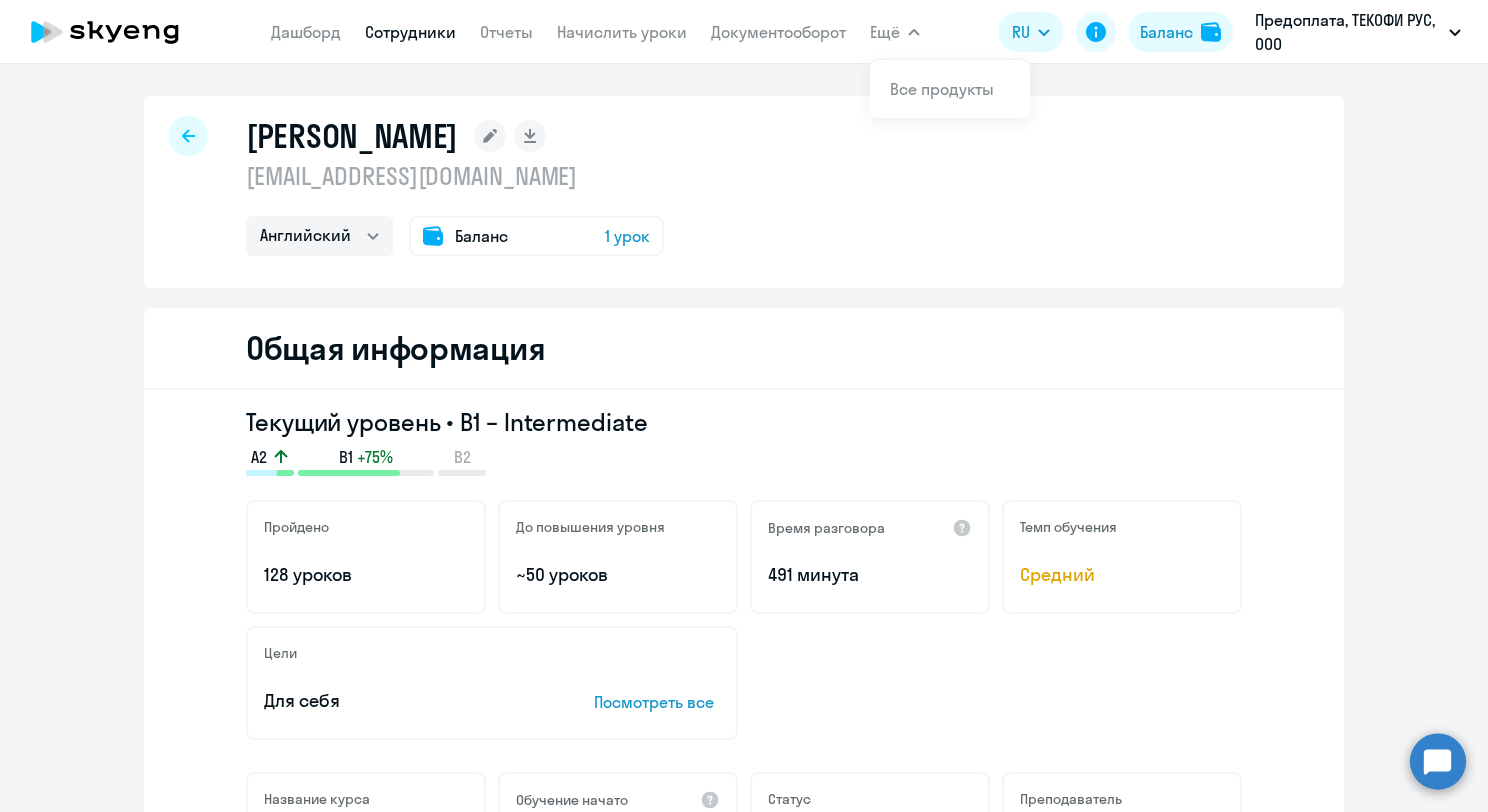 click 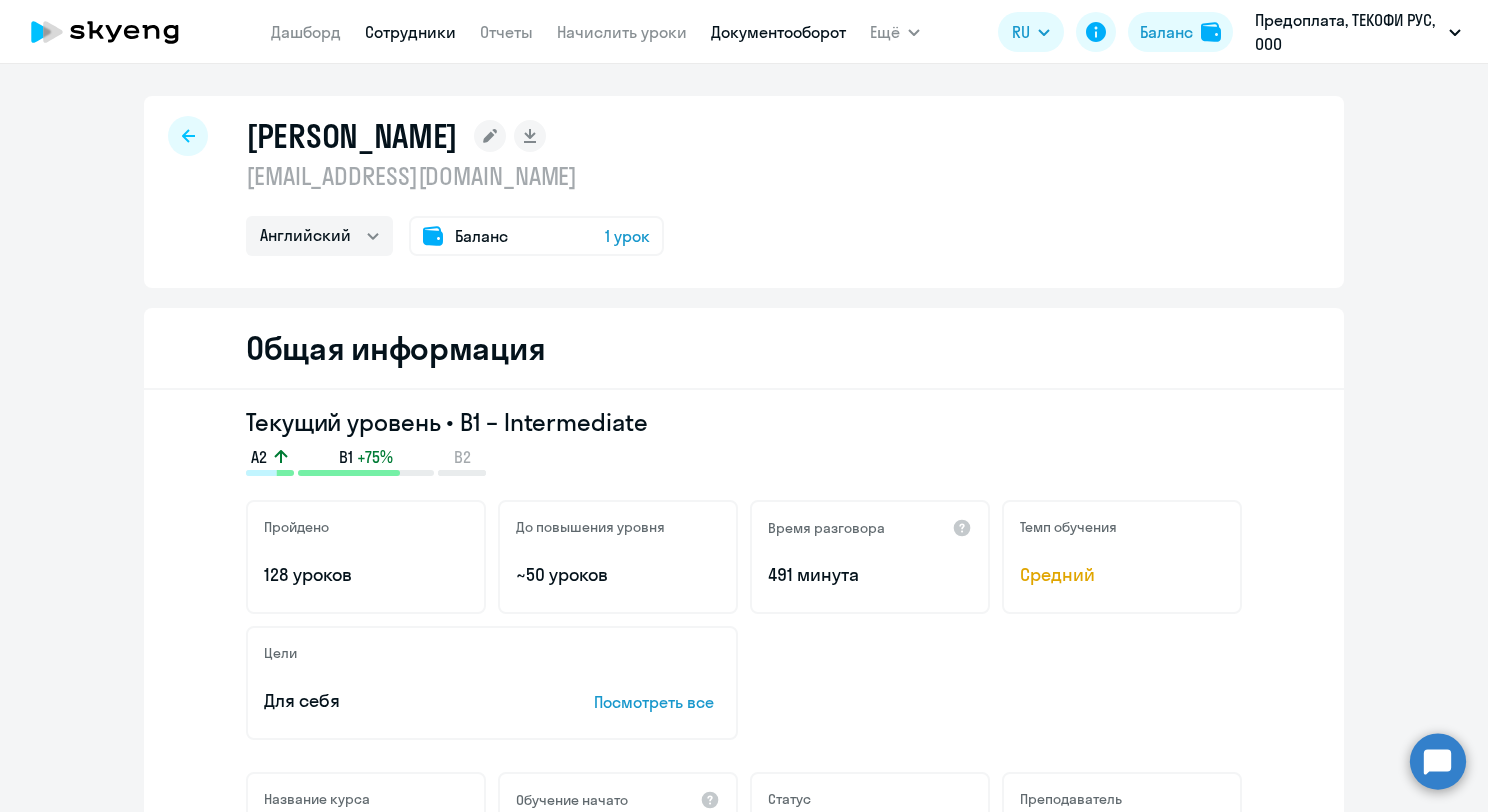 click on "Документооборот" at bounding box center (778, 32) 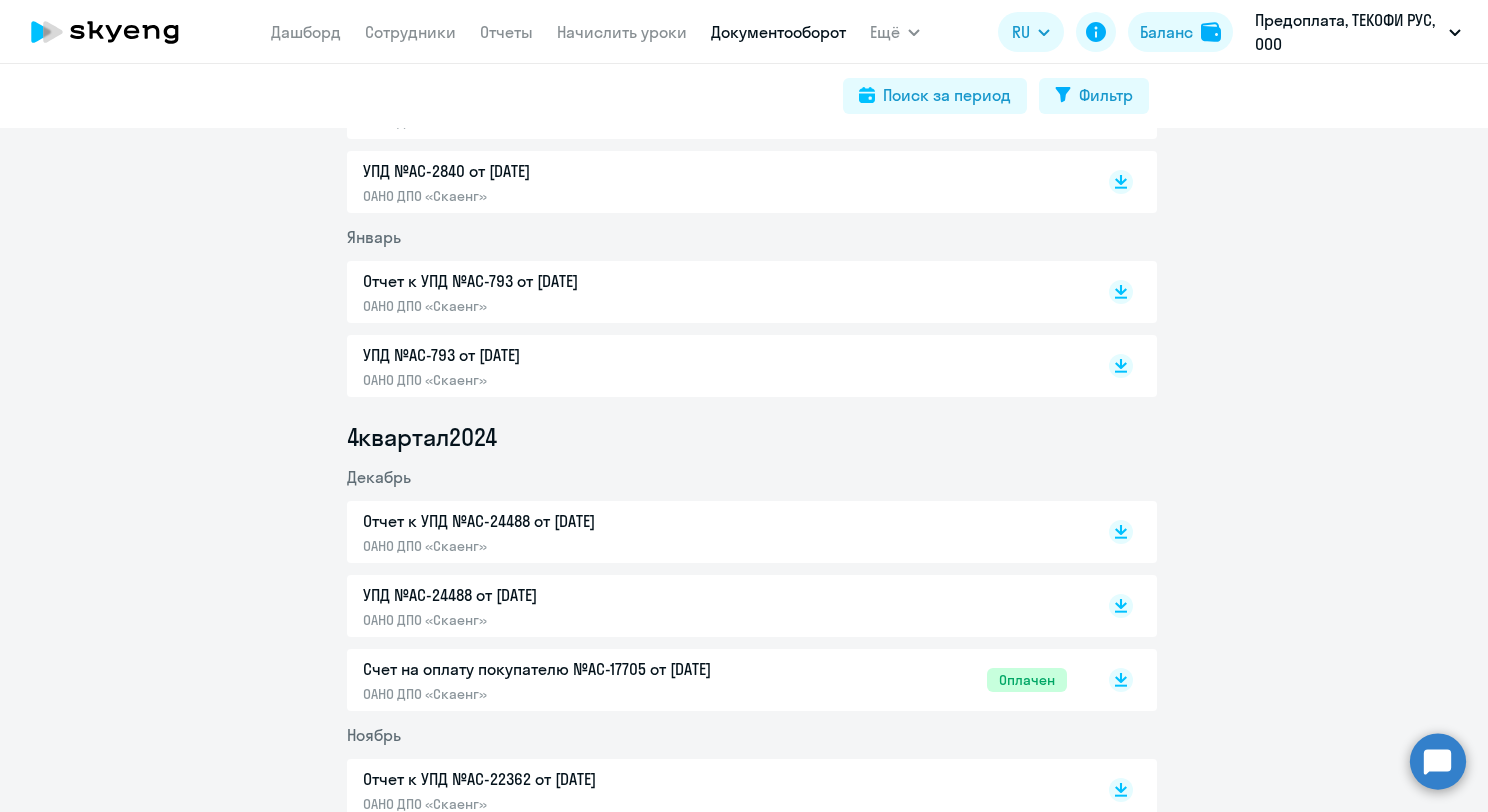 scroll, scrollTop: 1400, scrollLeft: 0, axis: vertical 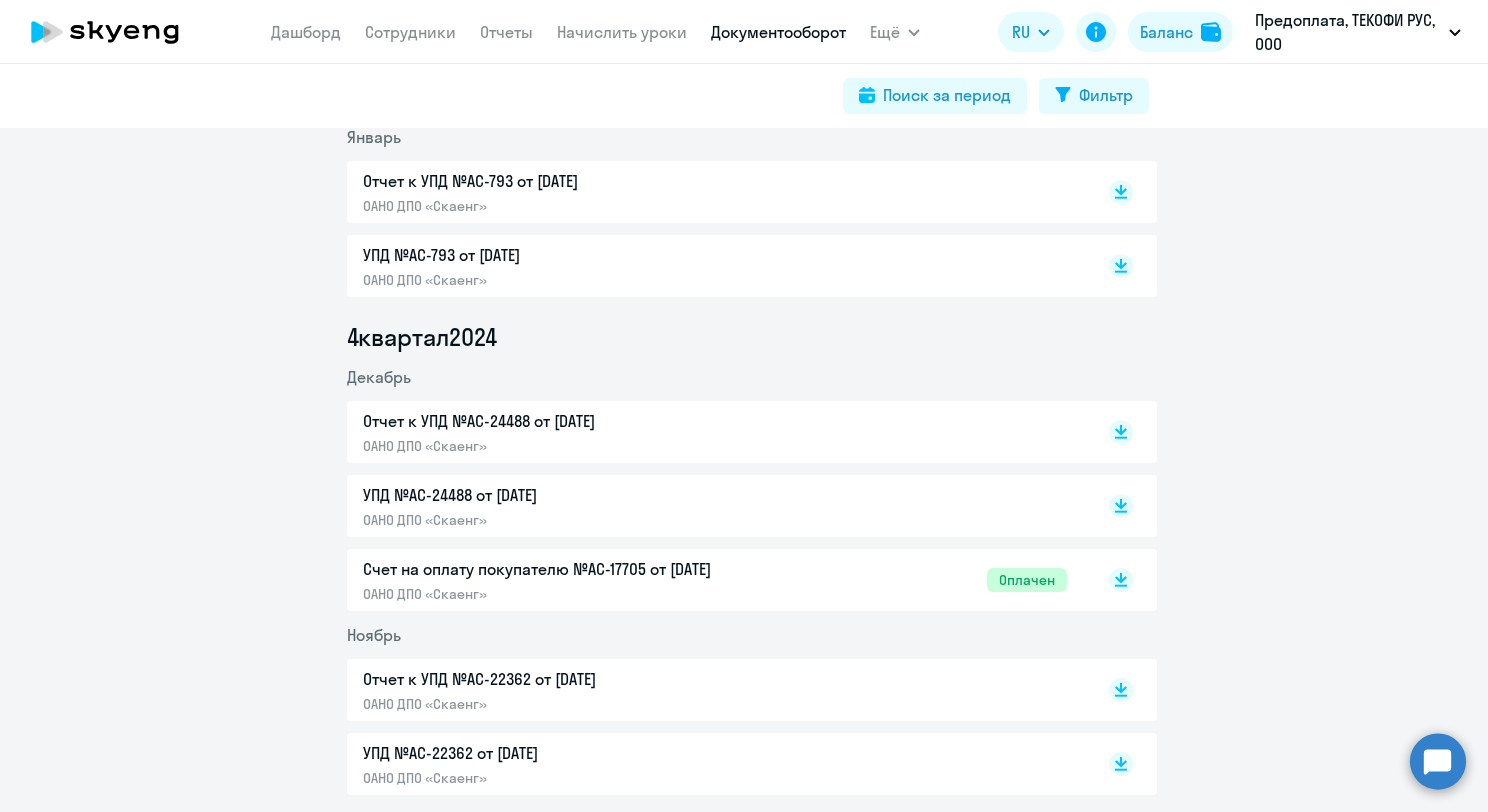click on "Счет на оплату покупателю №AC-17705 от [DATE]" 